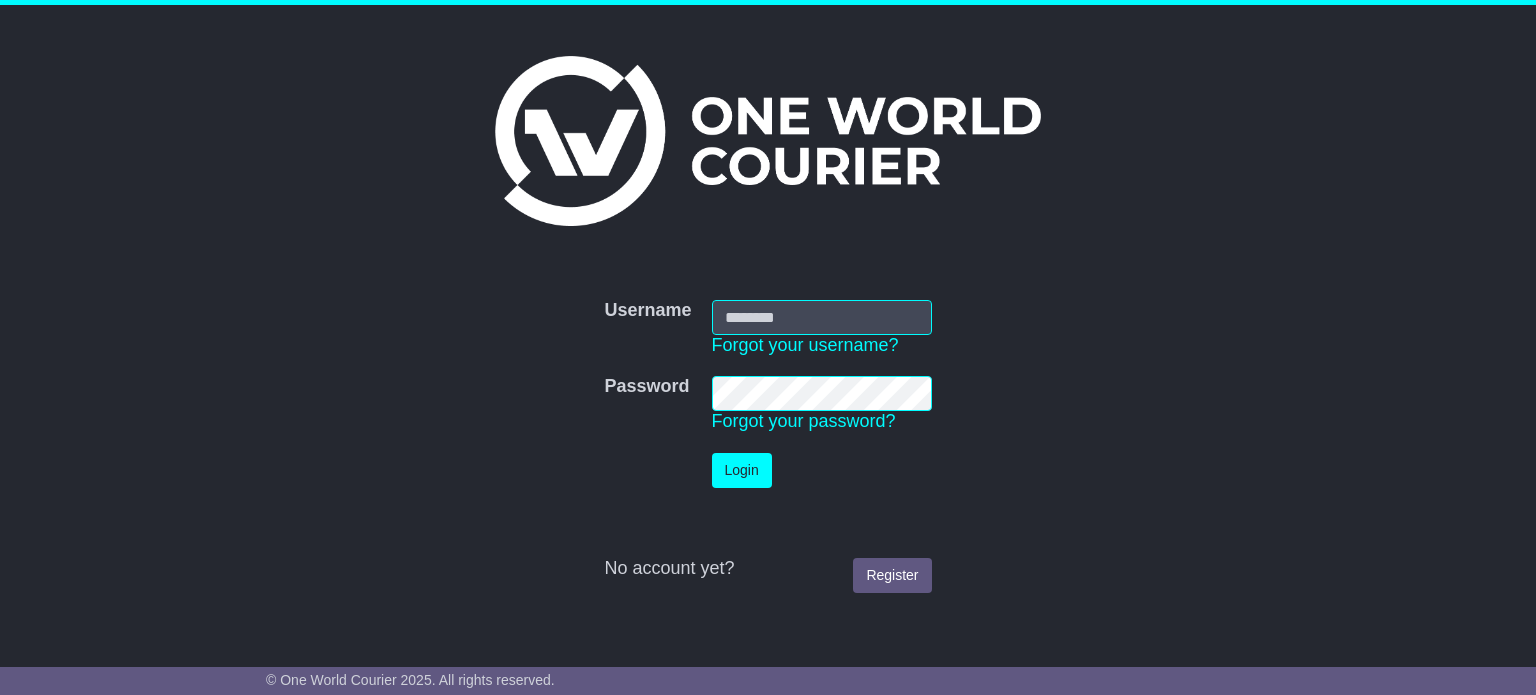 scroll, scrollTop: 0, scrollLeft: 0, axis: both 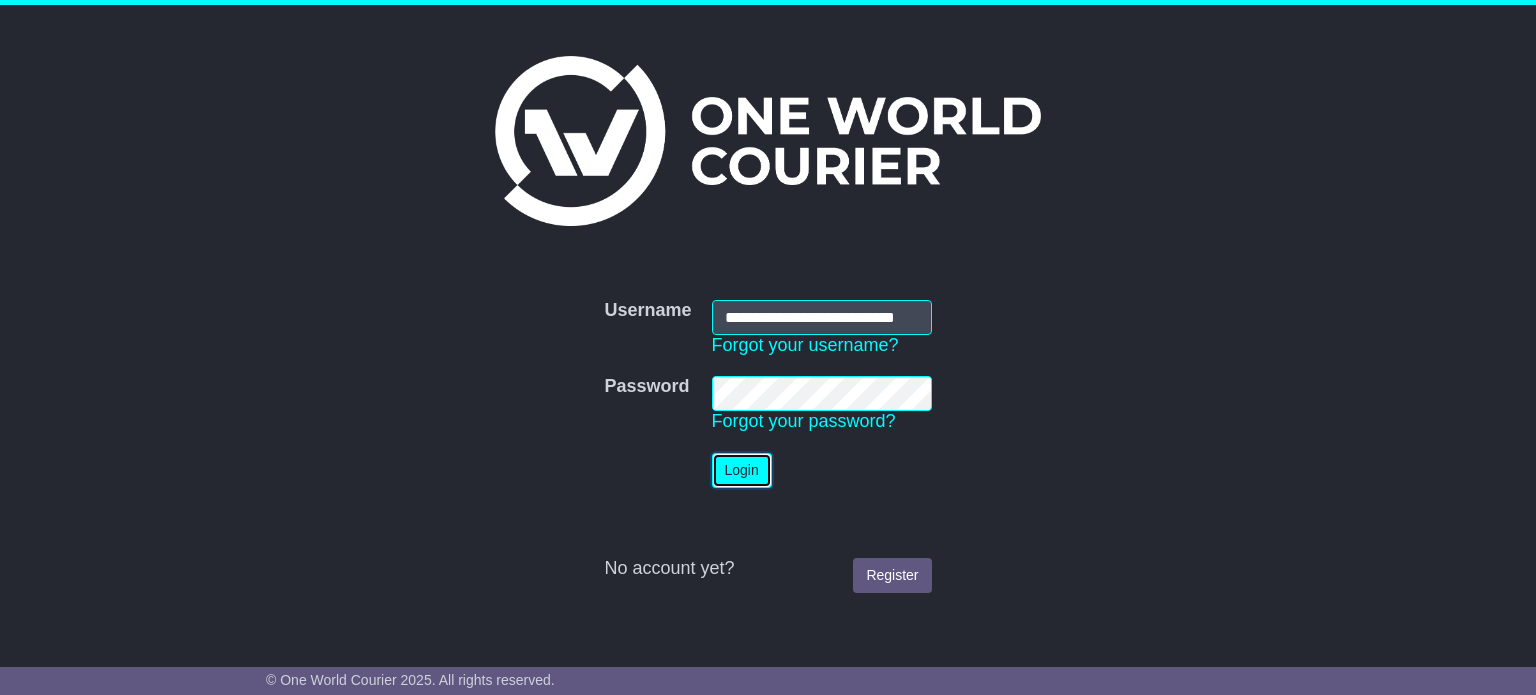 click on "Login" at bounding box center [742, 470] 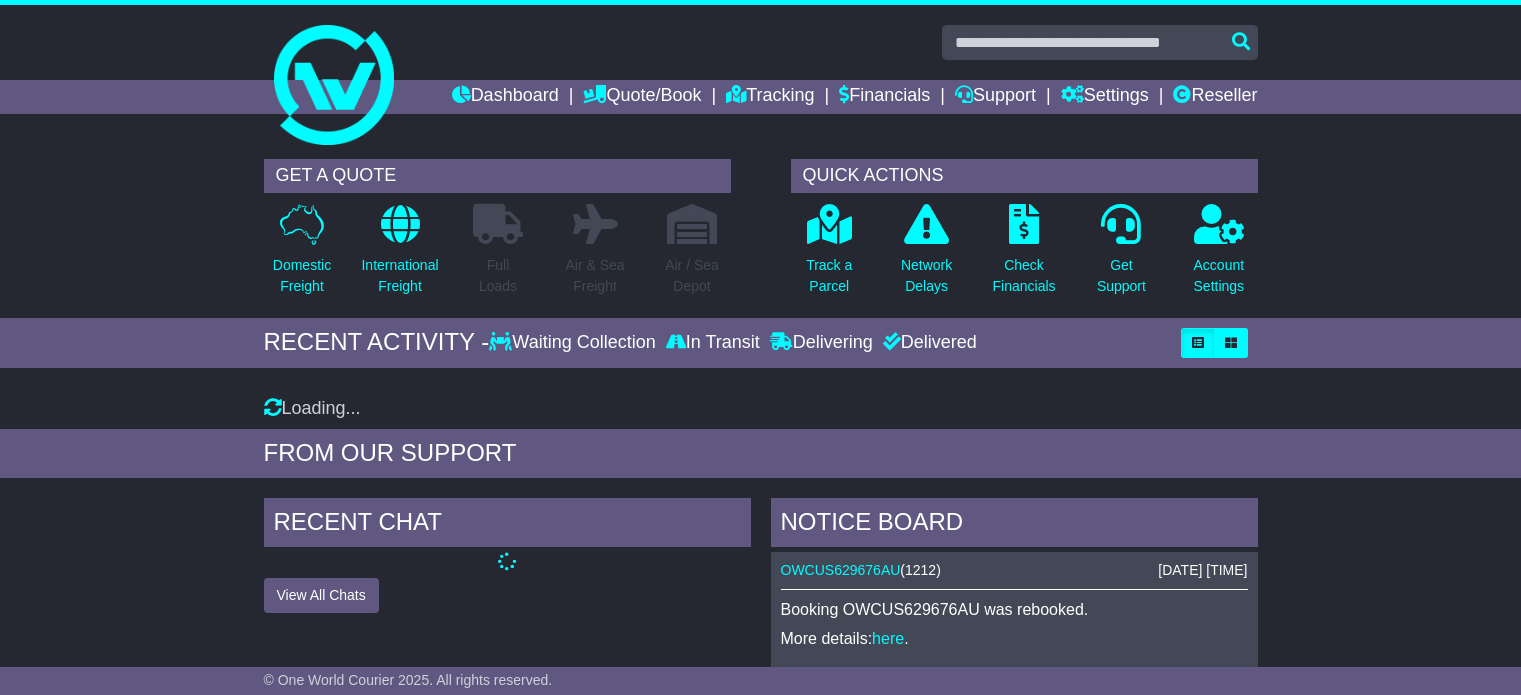 scroll, scrollTop: 0, scrollLeft: 0, axis: both 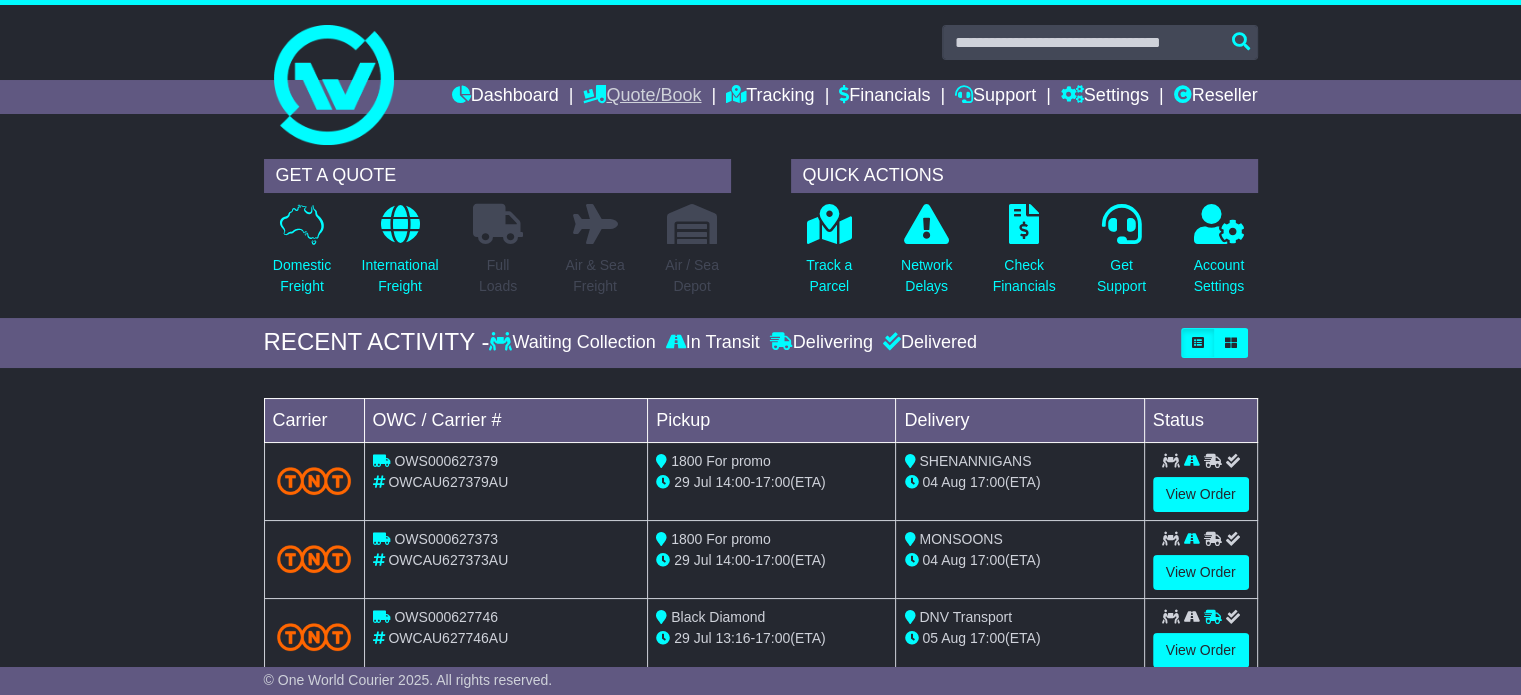 click on "Quote/Book" at bounding box center (642, 97) 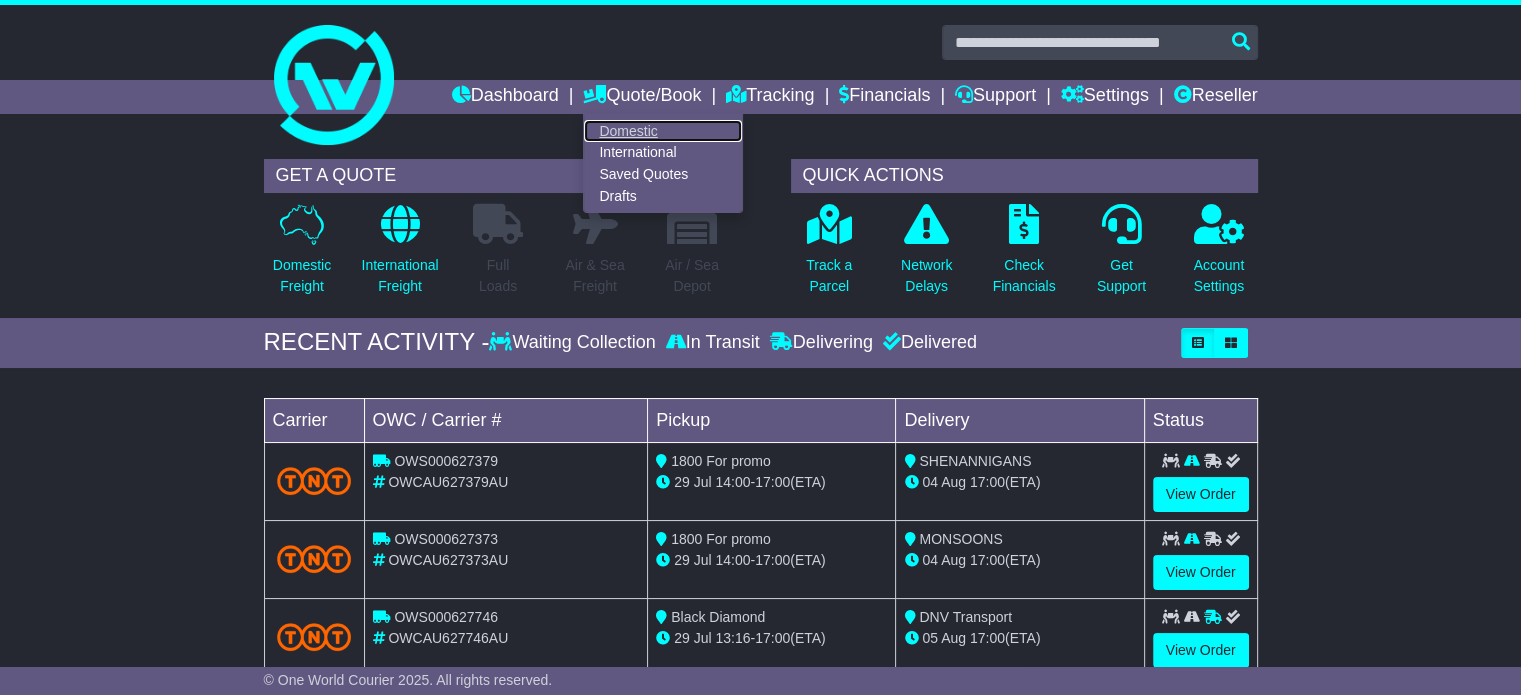 click on "Domestic" at bounding box center [663, 131] 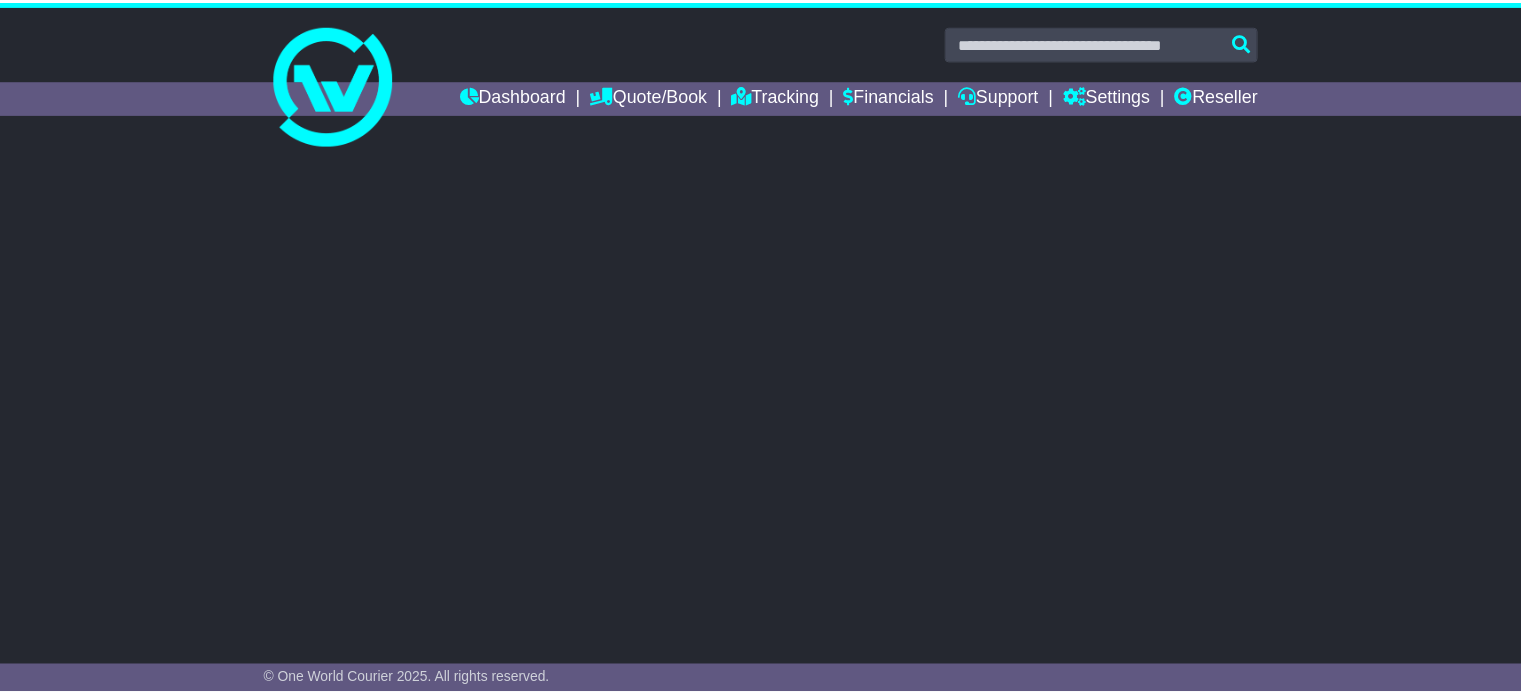 scroll, scrollTop: 0, scrollLeft: 0, axis: both 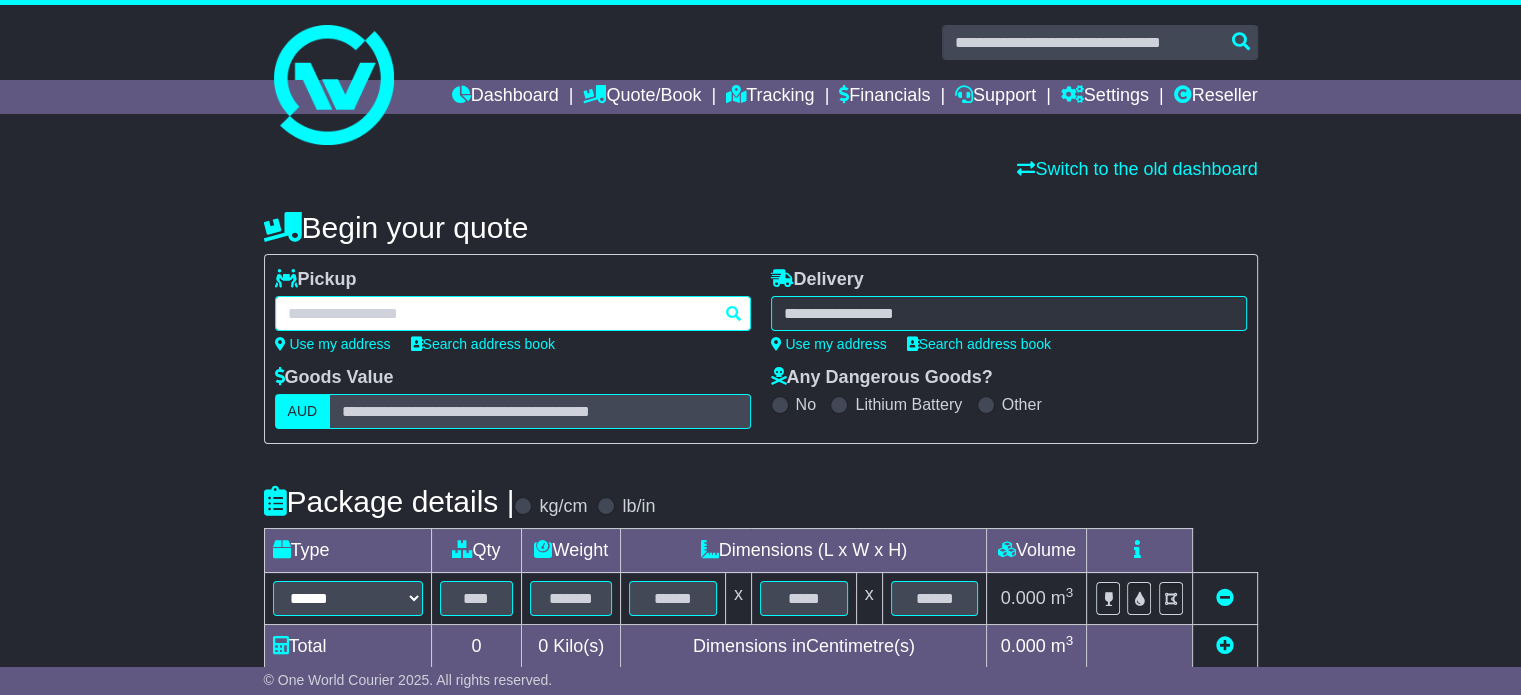 click at bounding box center [513, 313] 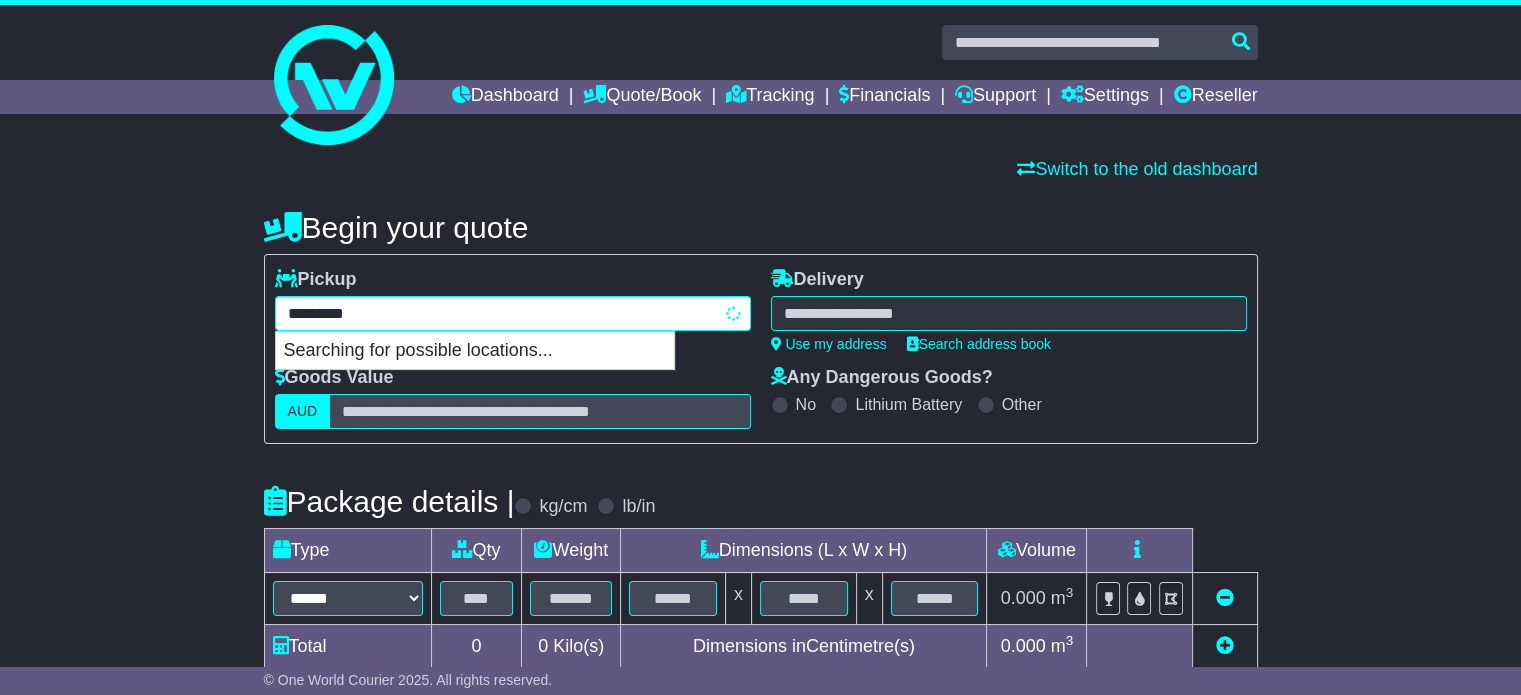 type on "**********" 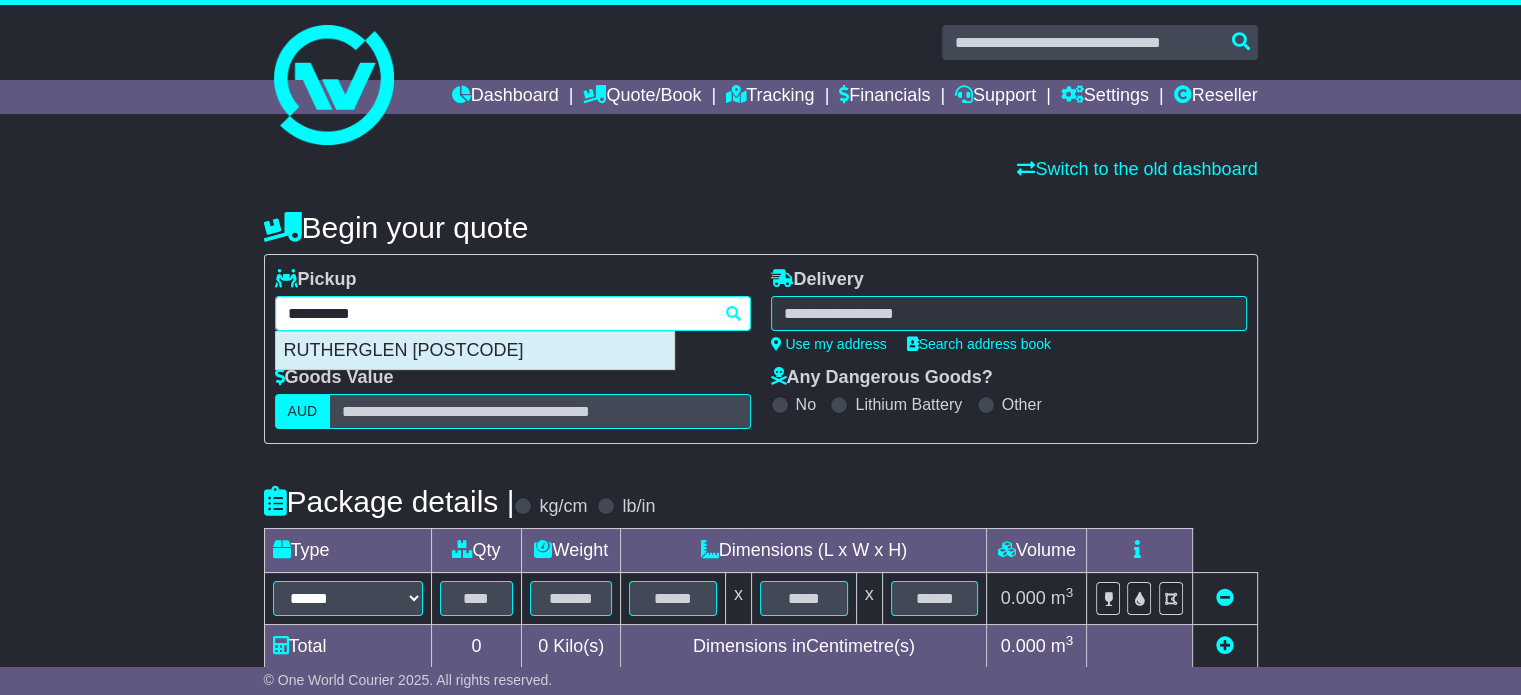 click on "RUTHERGLEN [POSTCODE]" at bounding box center (475, 351) 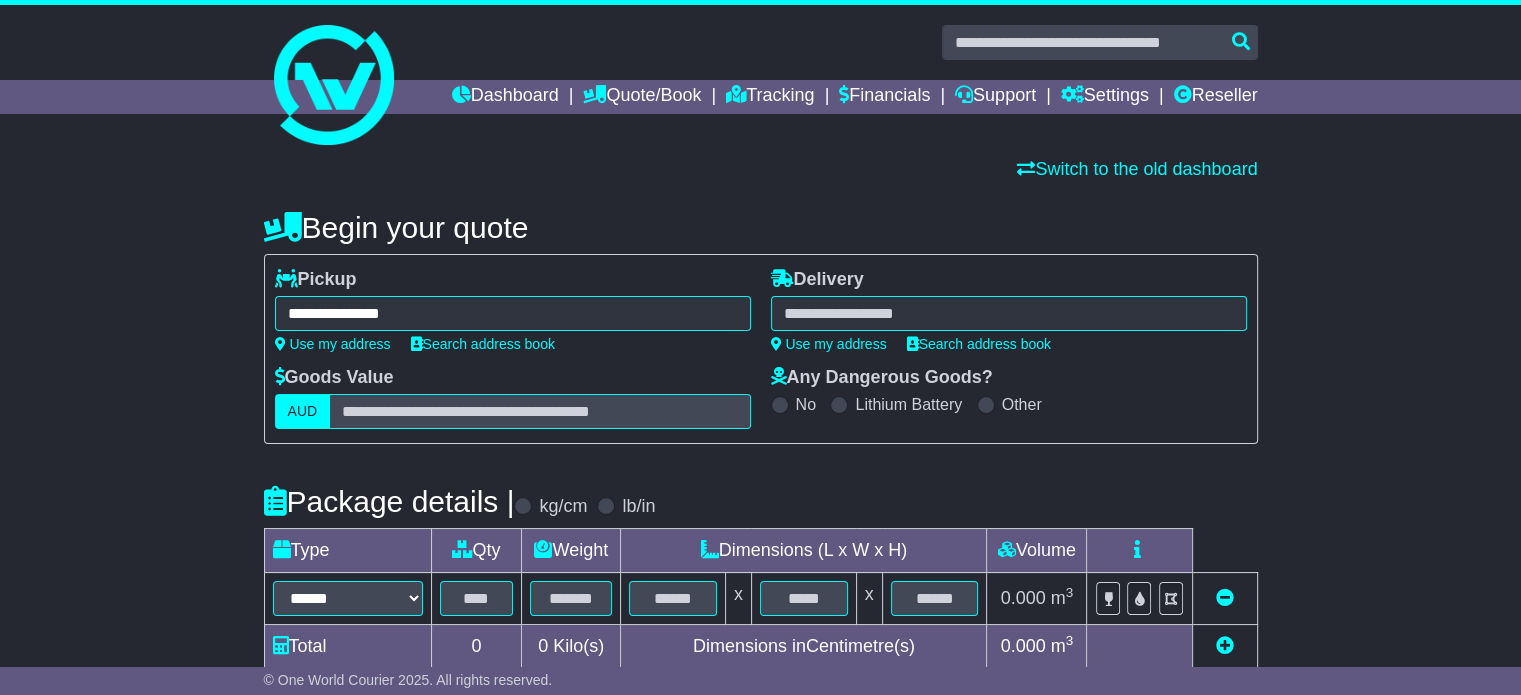 type on "**********" 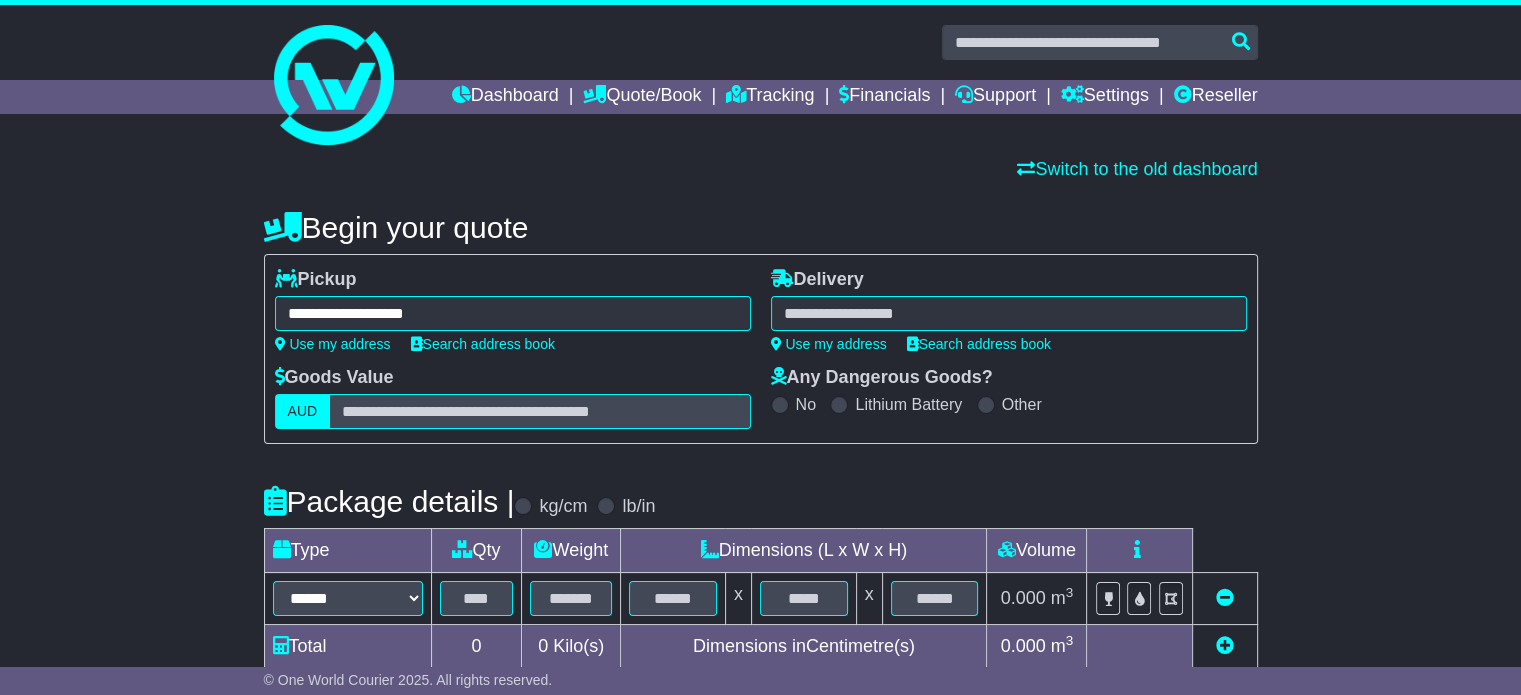 click at bounding box center [1009, 313] 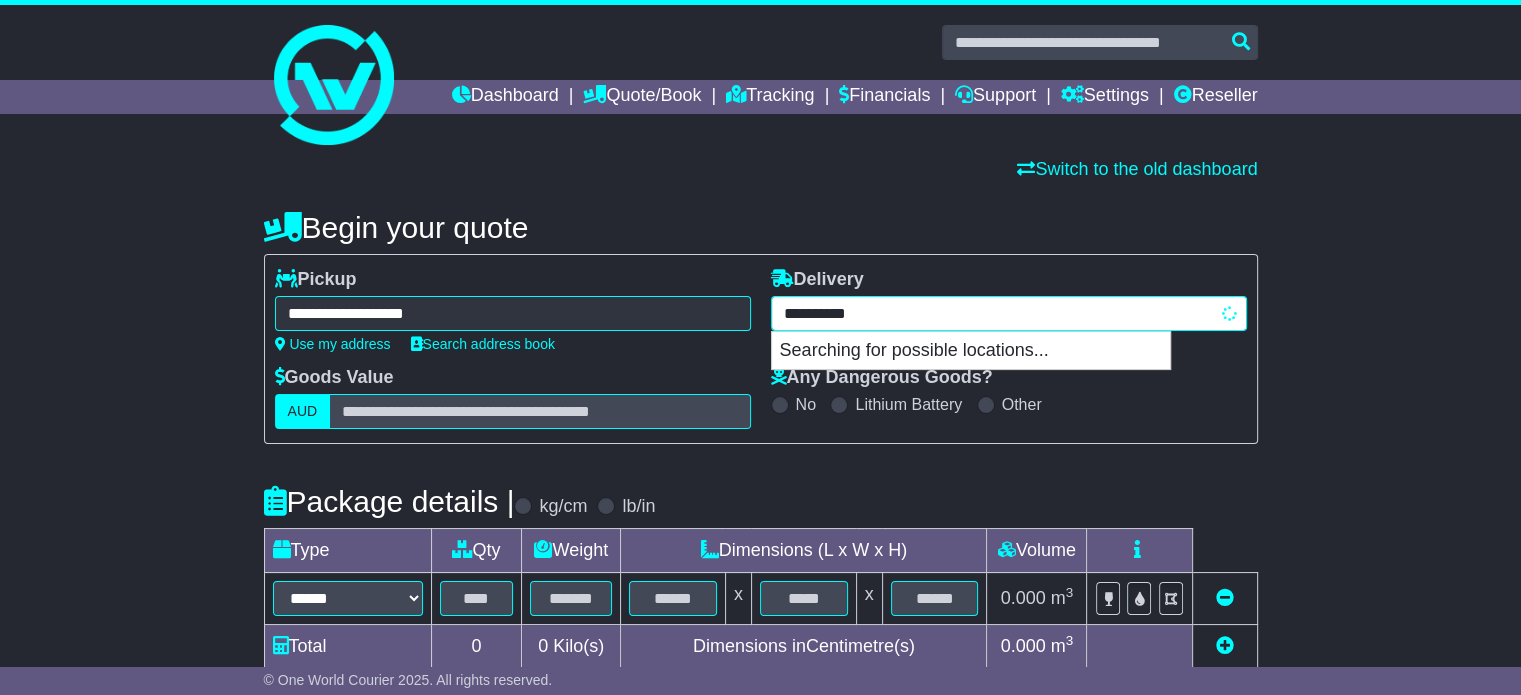 type on "**********" 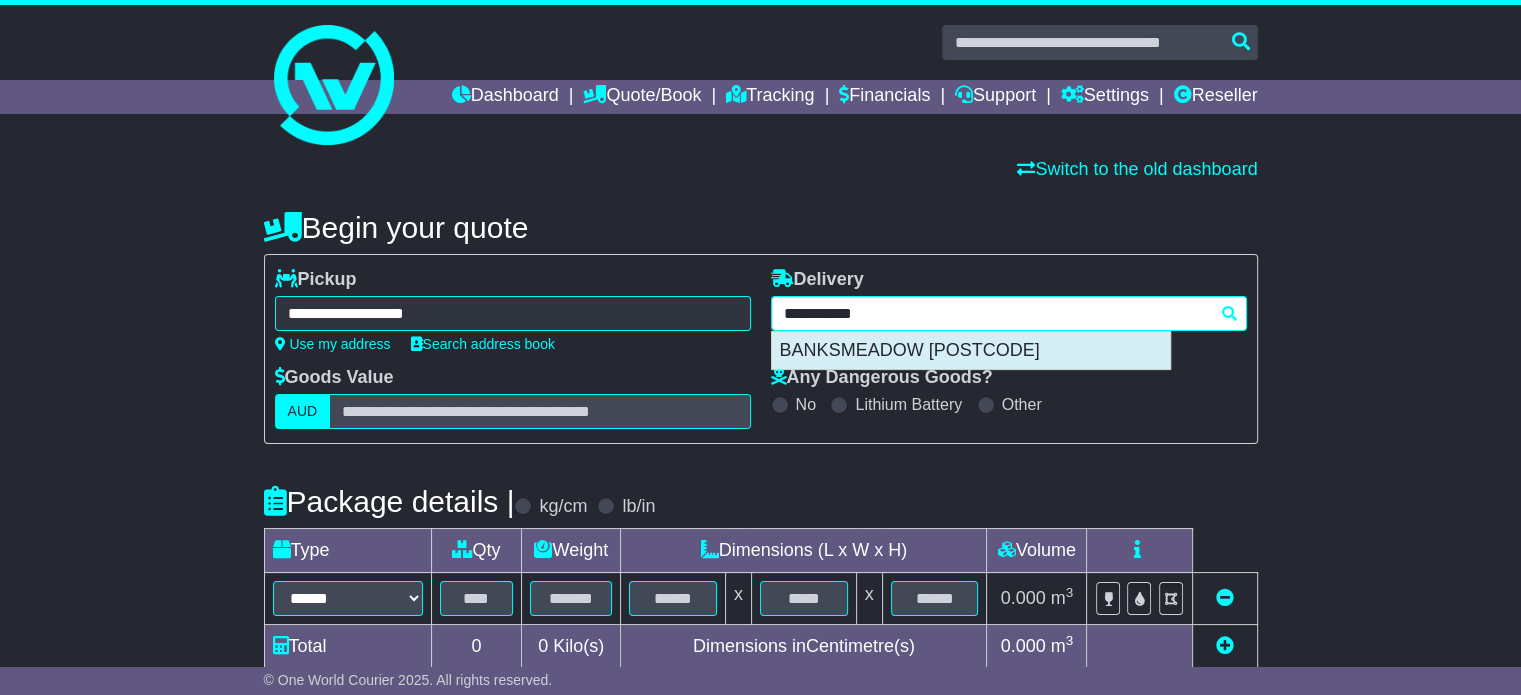 click on "BANKSMEADOW [POSTCODE]" at bounding box center (971, 351) 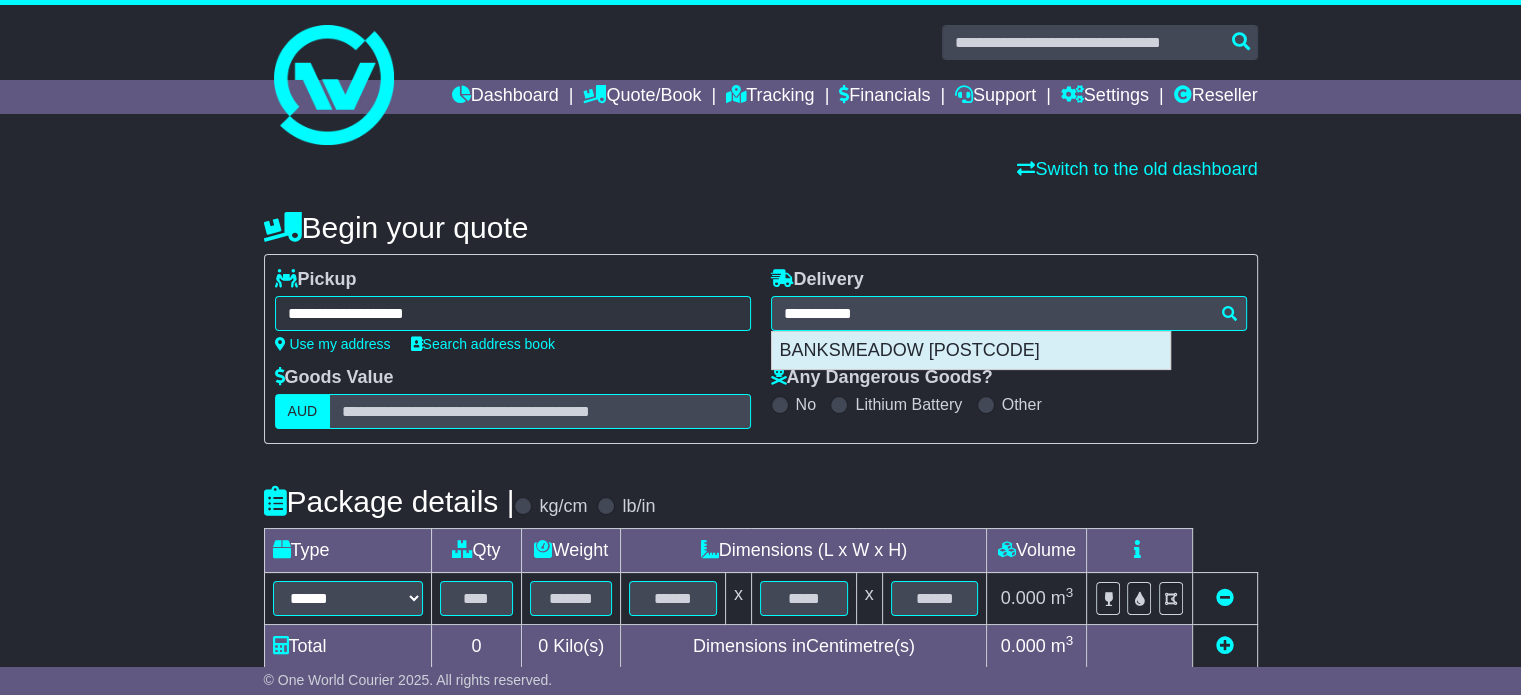 type on "**********" 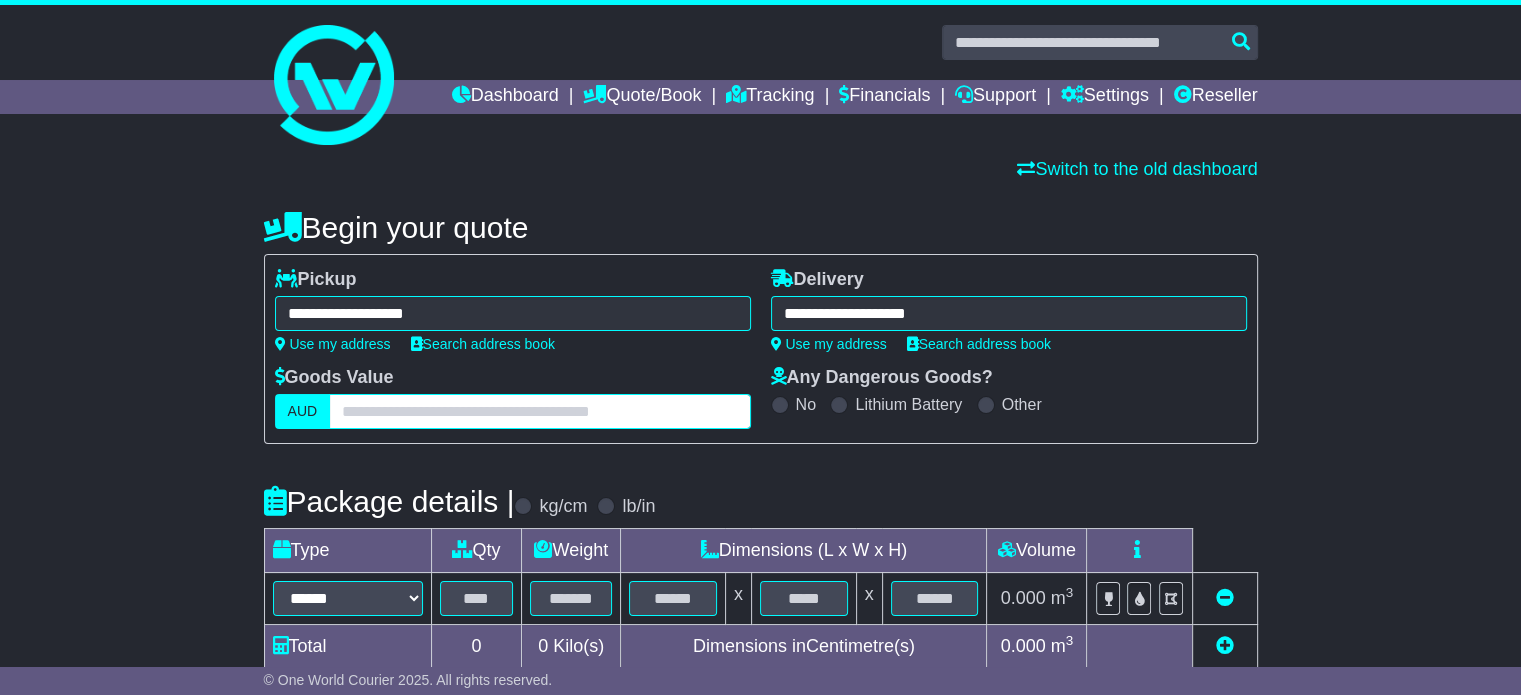 click at bounding box center (539, 411) 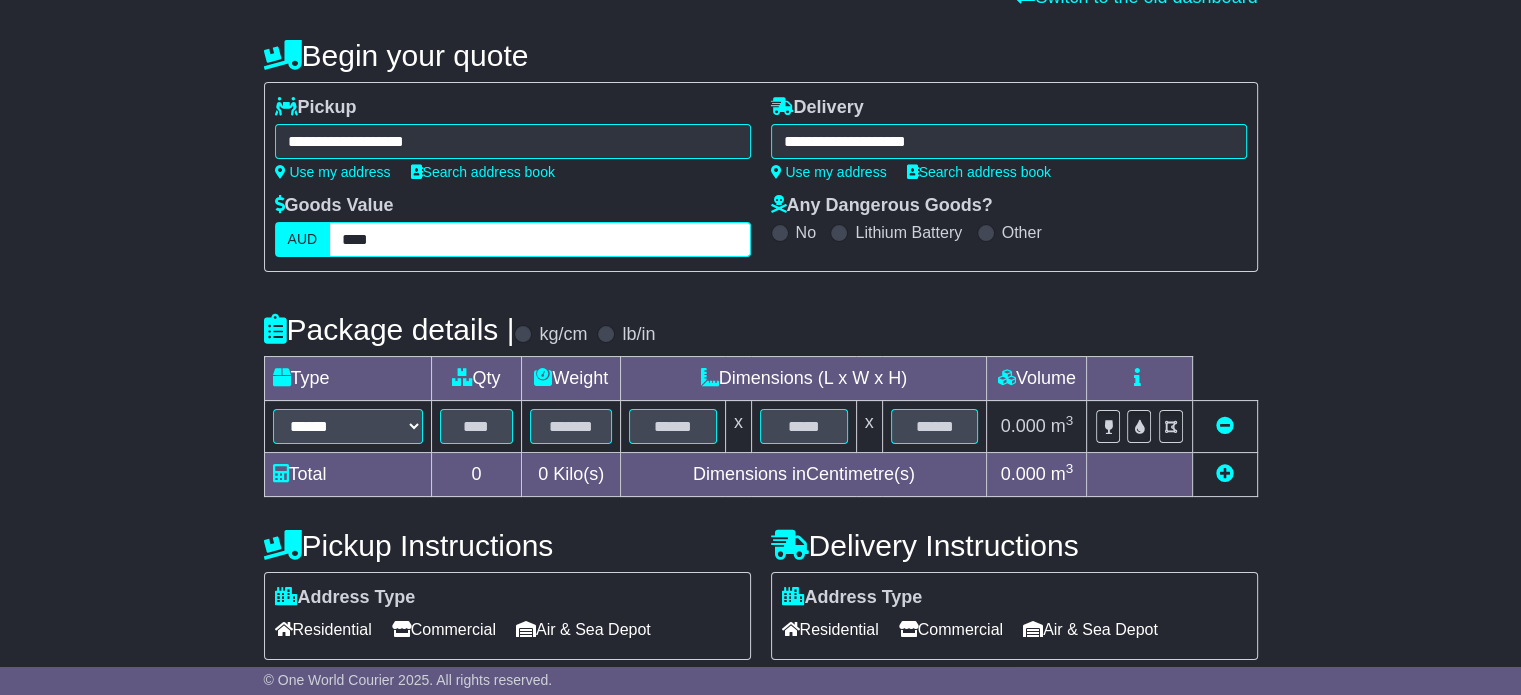scroll, scrollTop: 174, scrollLeft: 0, axis: vertical 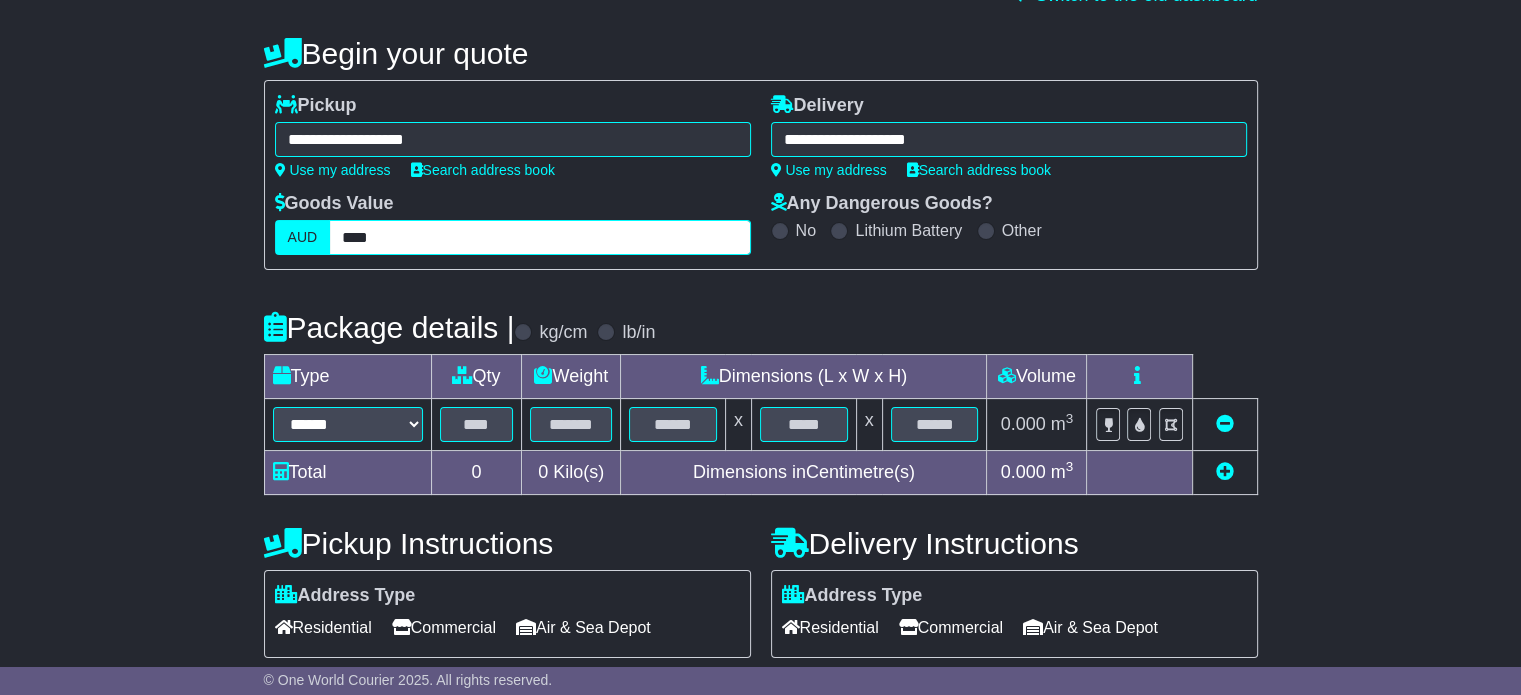 type on "****" 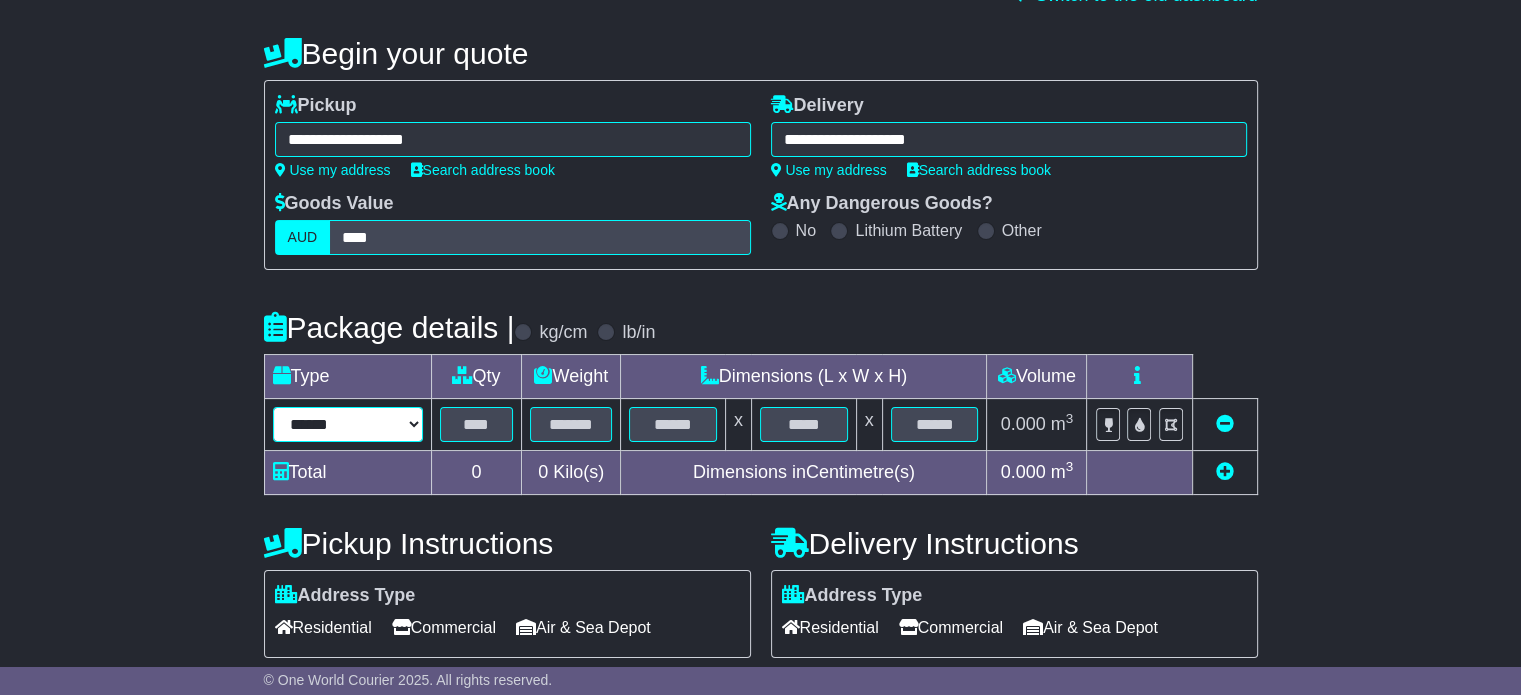 click on "****** ****** *** ******** ***** **** **** ****** *** *******" at bounding box center [348, 424] 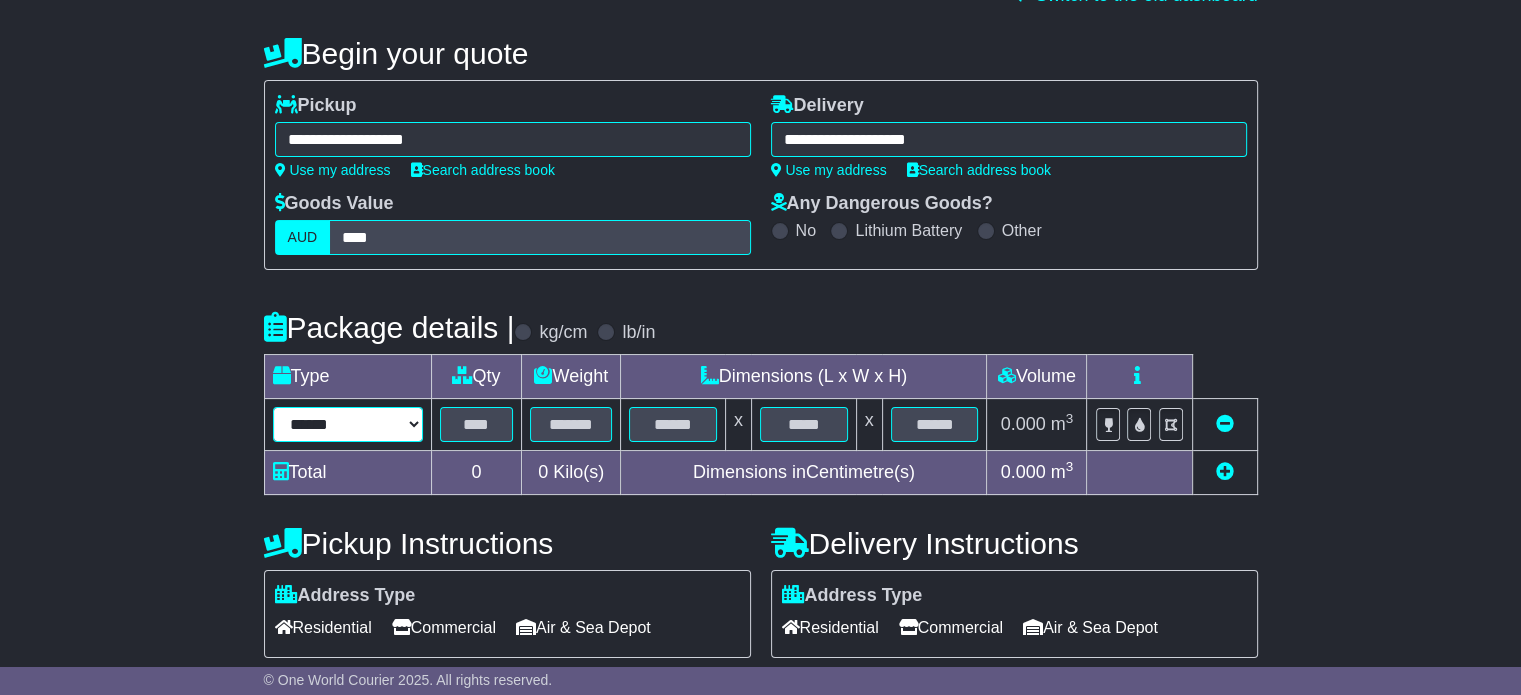 select on "***" 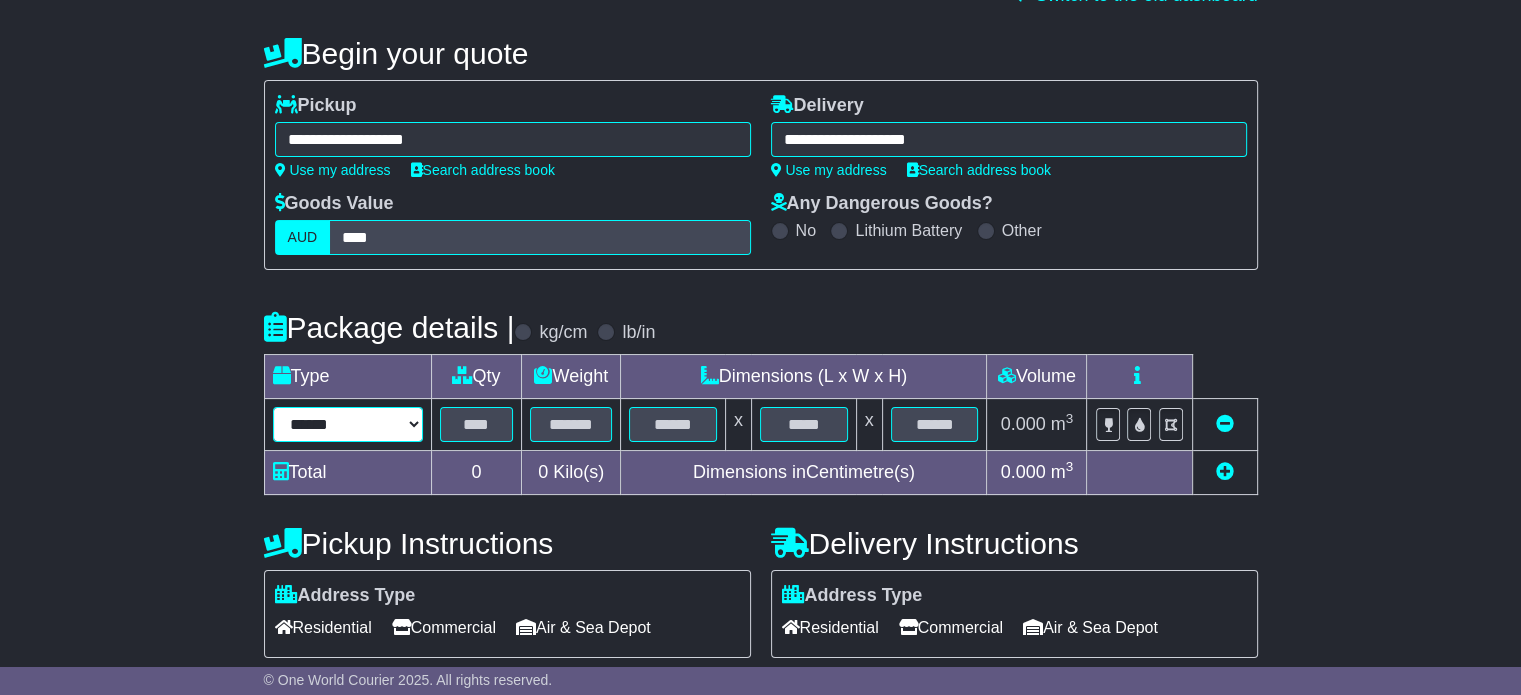 click on "****** ****** *** ******** ***** **** **** ****** *** *******" at bounding box center [348, 424] 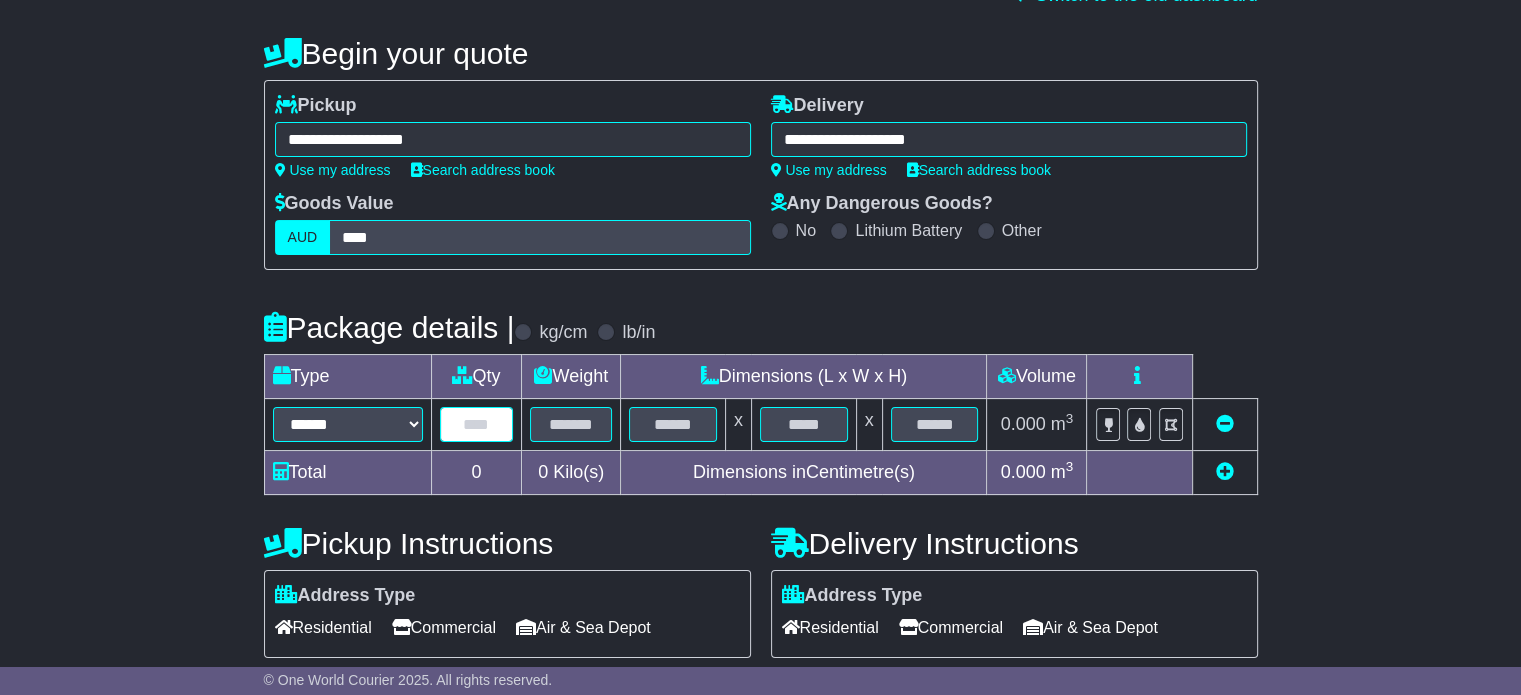 click at bounding box center (477, 424) 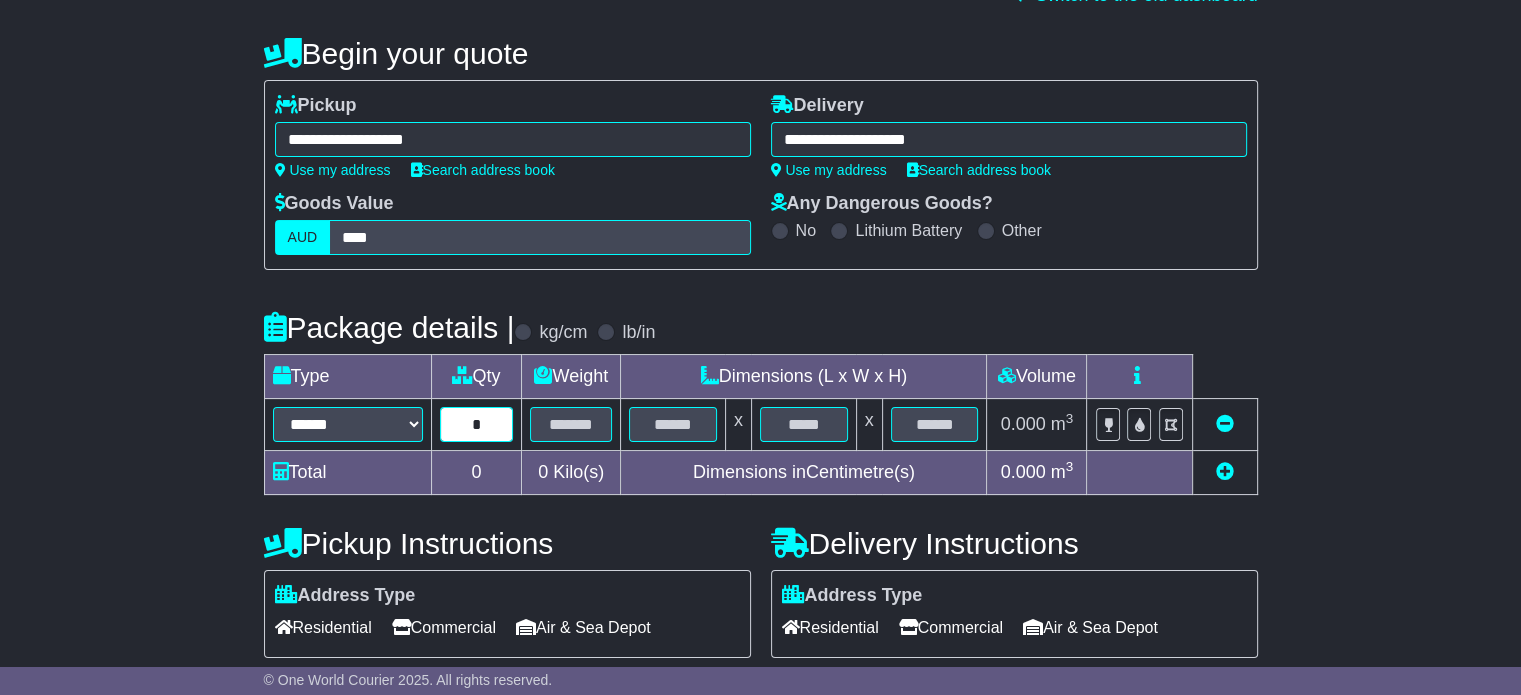 type on "*" 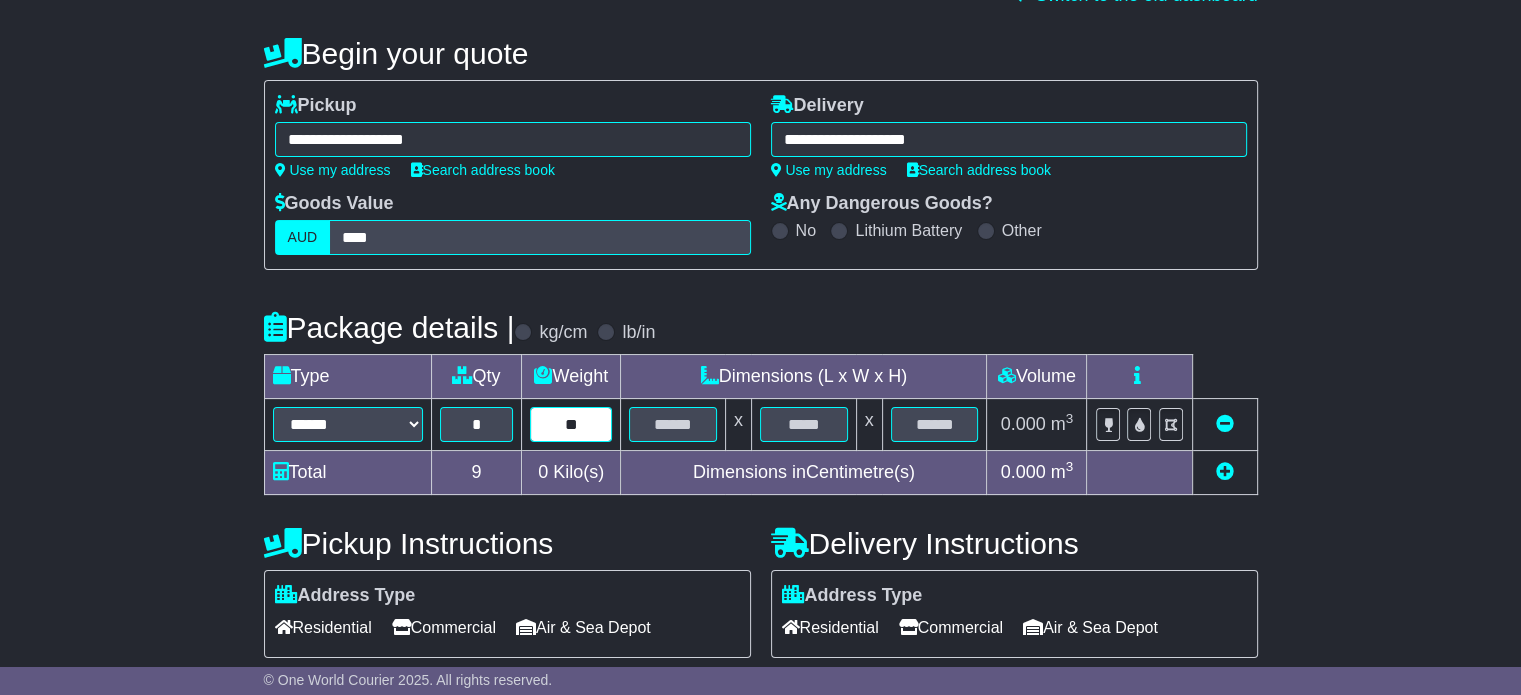 type on "**" 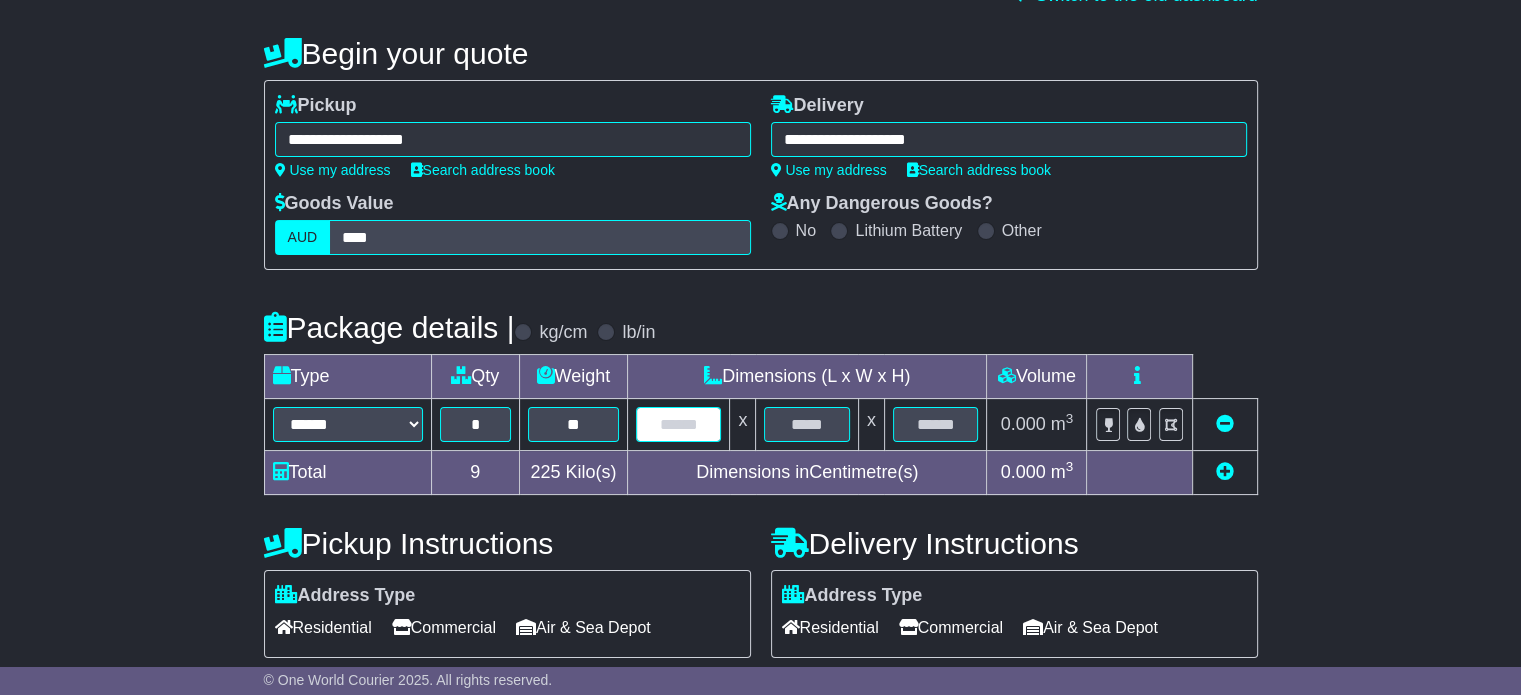 type on "*" 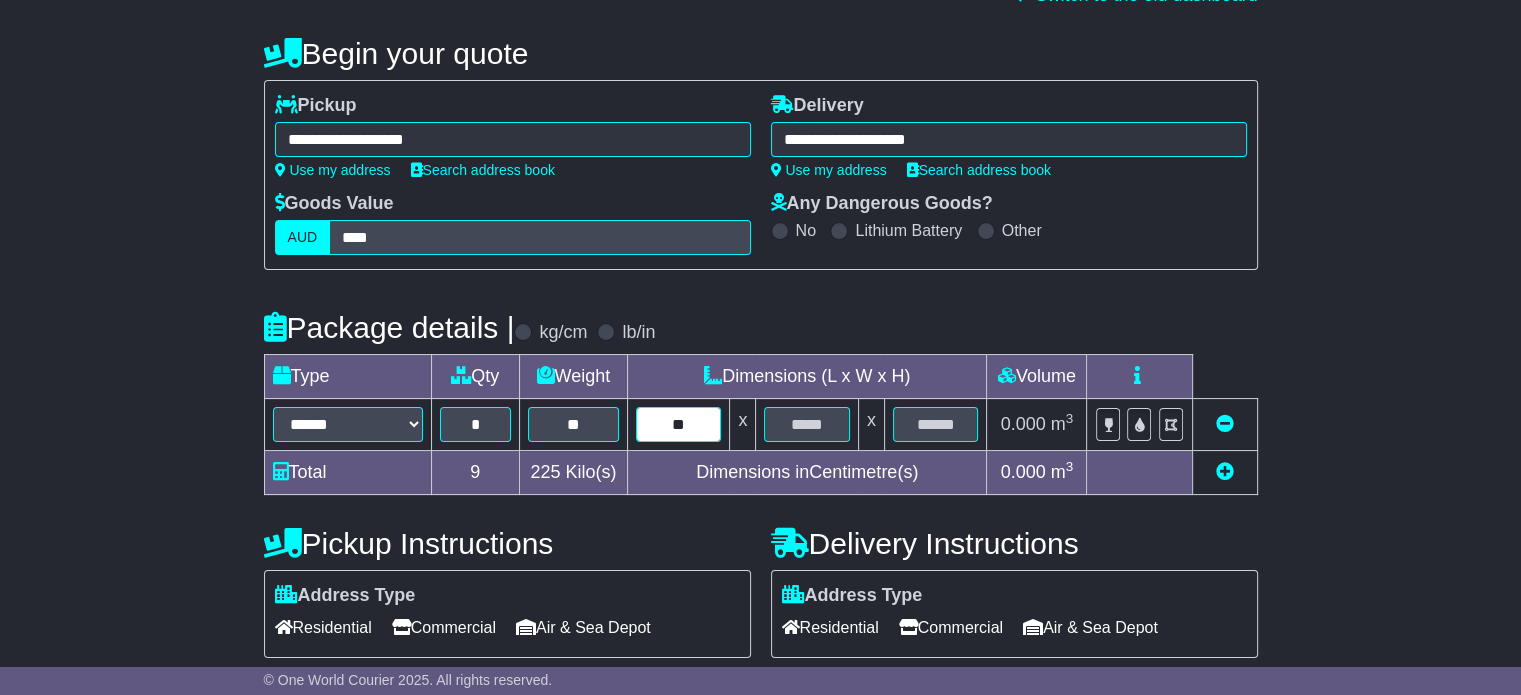 type on "**" 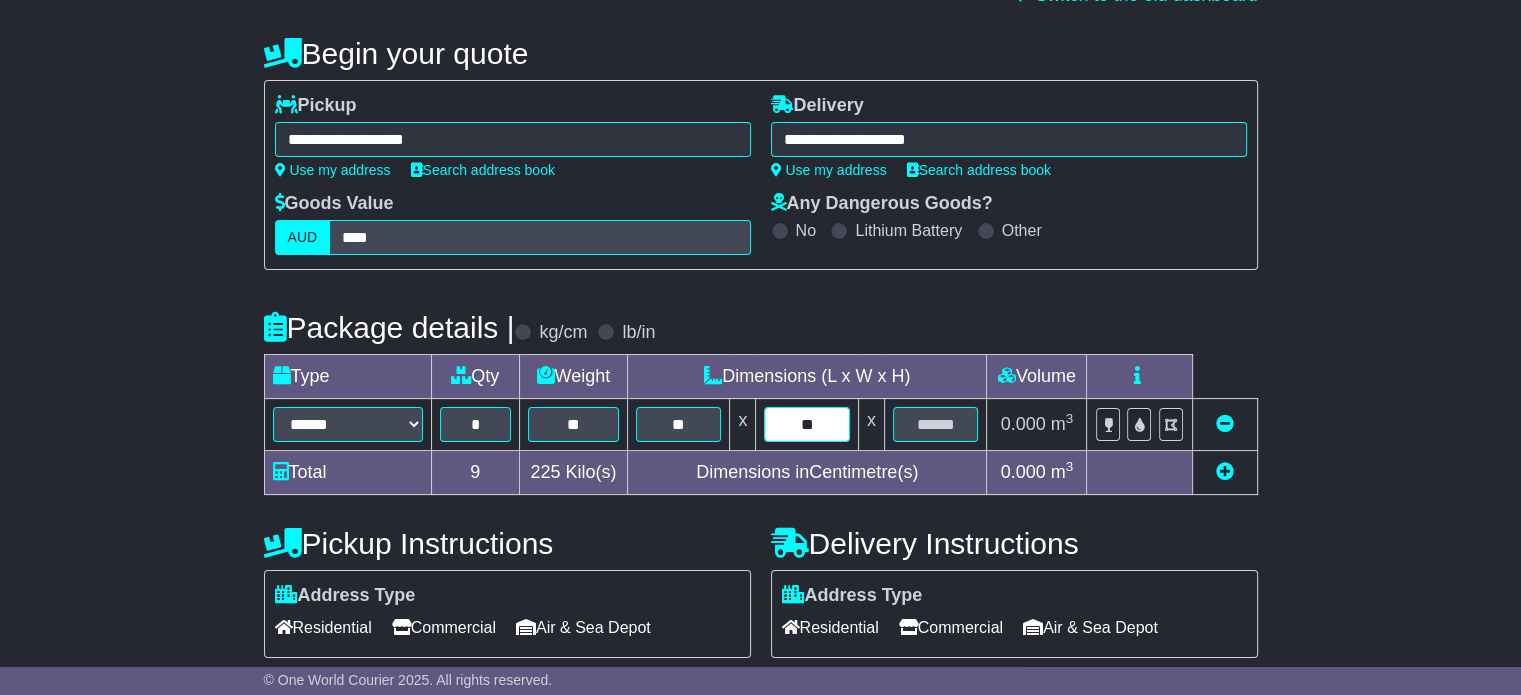 type on "**" 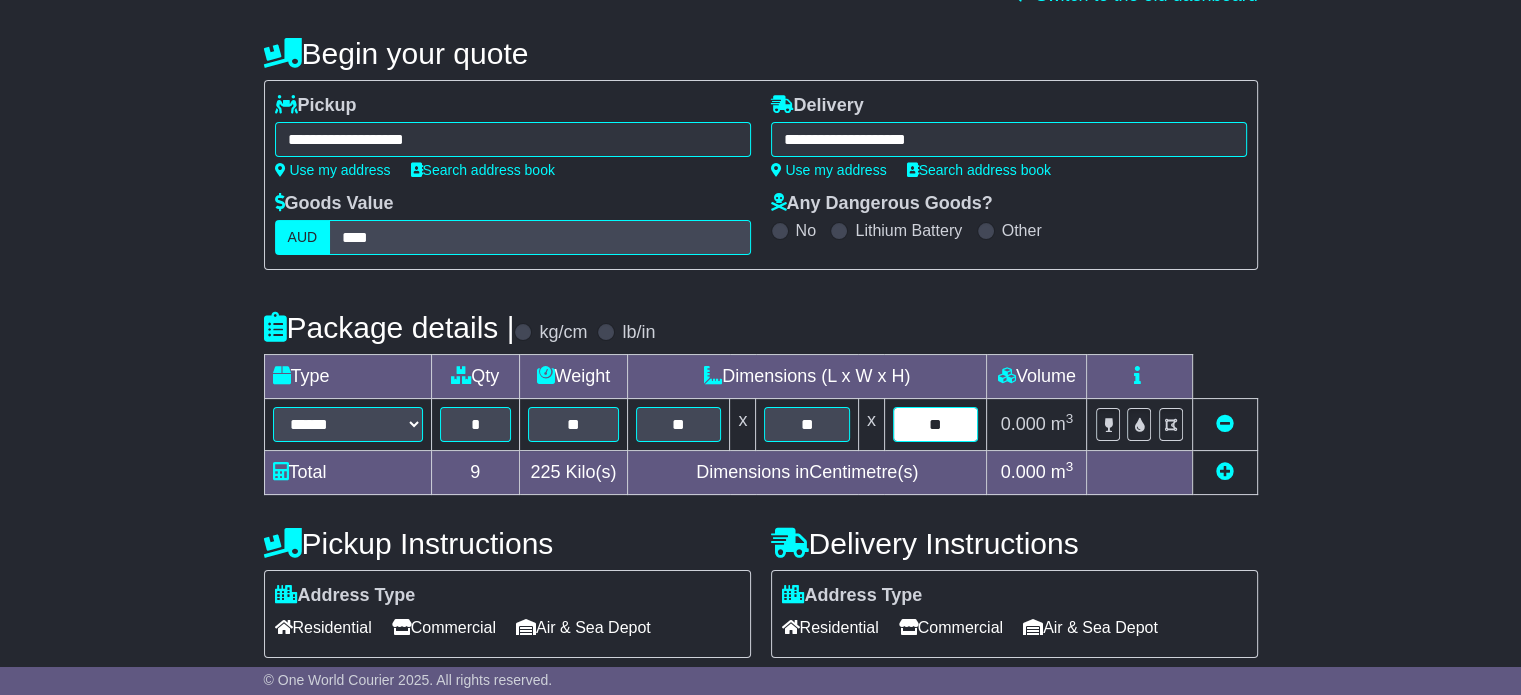type on "**" 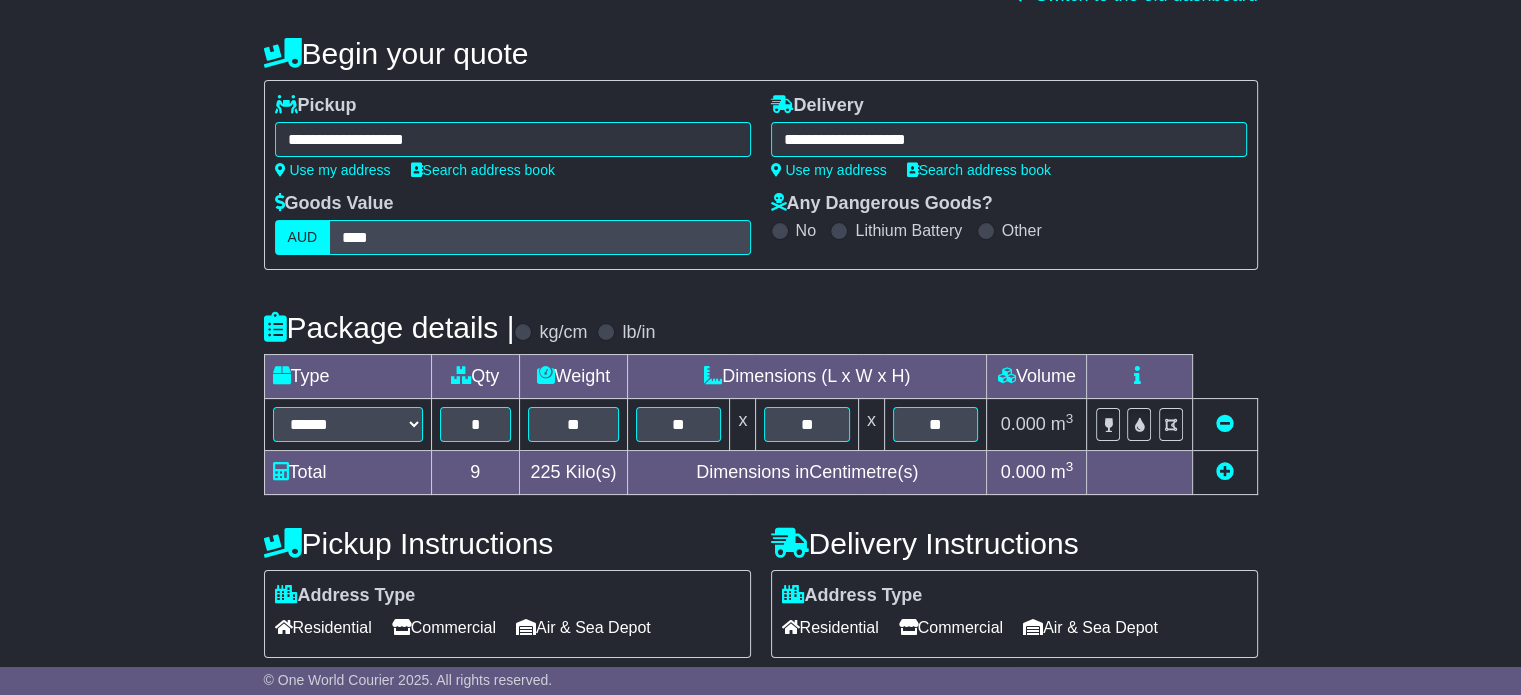 scroll, scrollTop: 577, scrollLeft: 0, axis: vertical 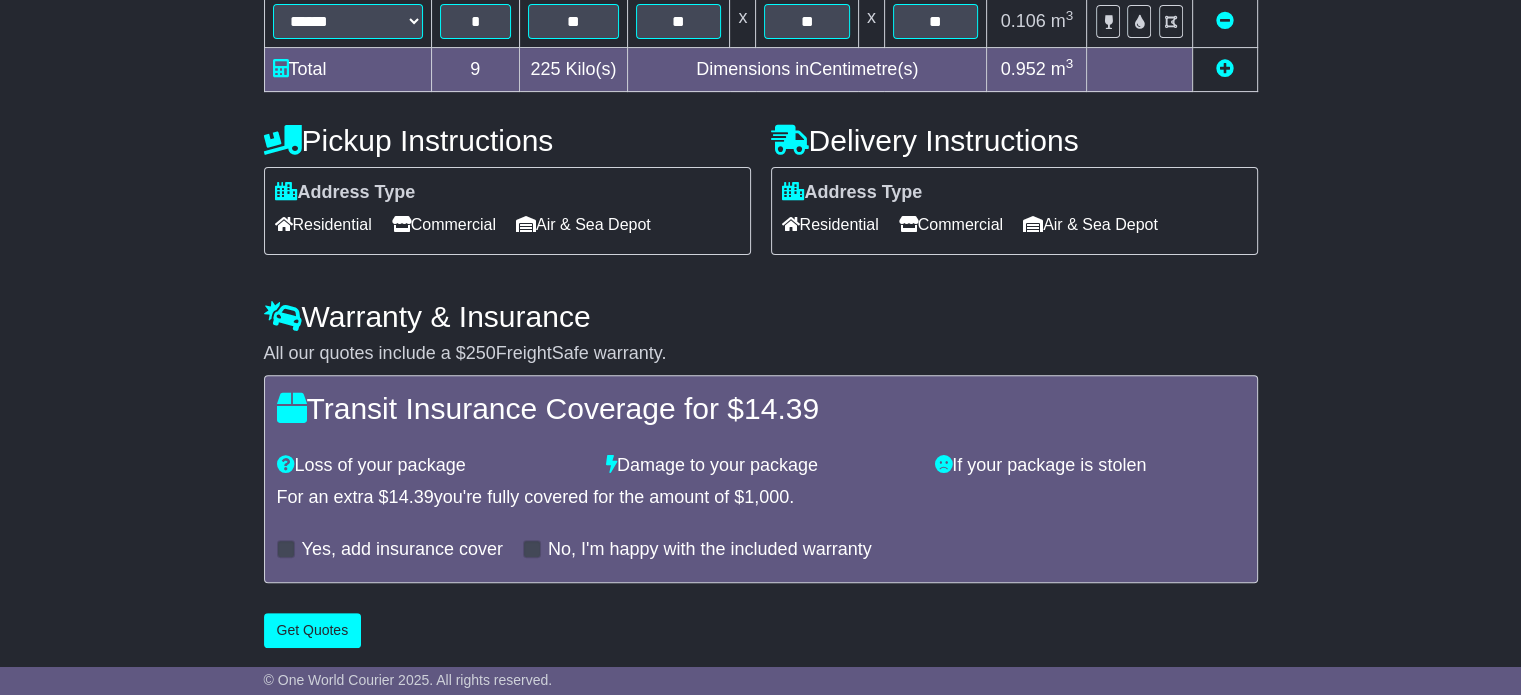 click on "Commercial" at bounding box center (951, 224) 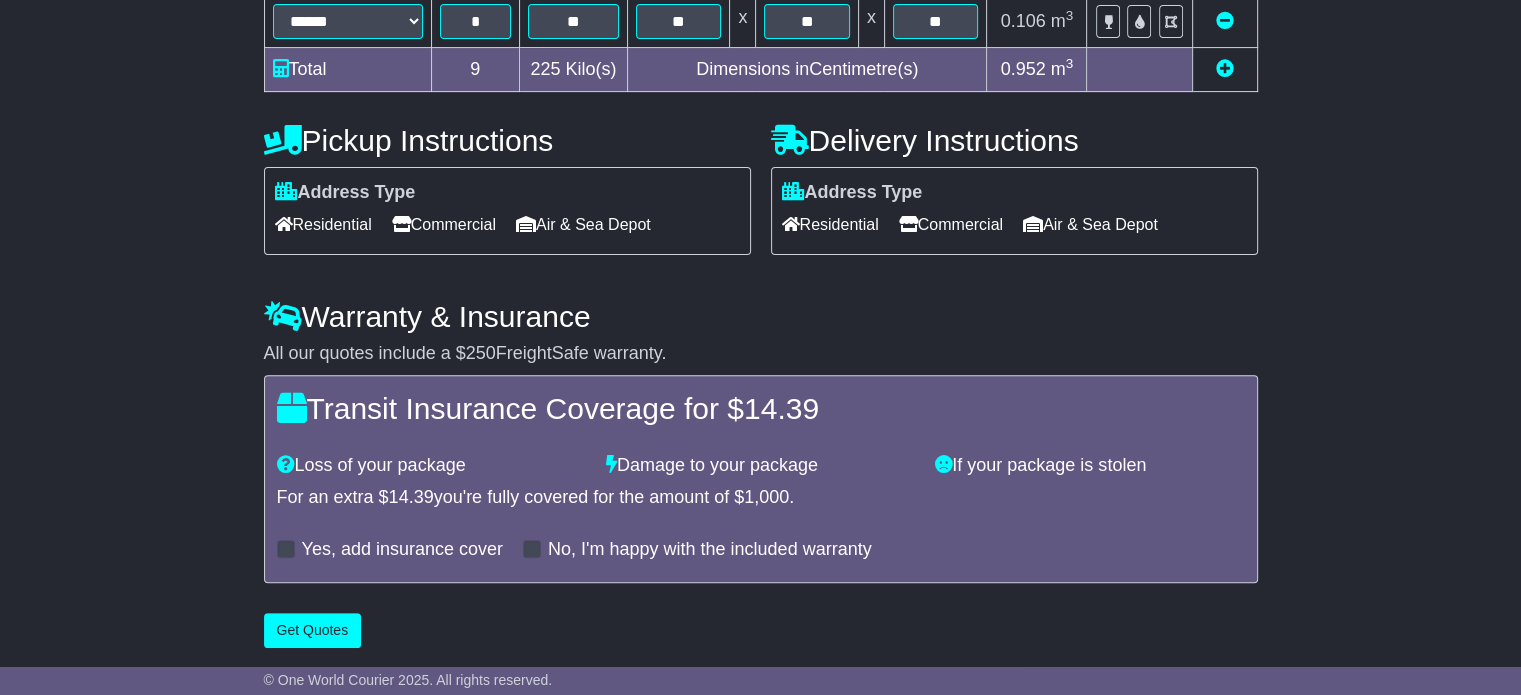 click on "Residential" at bounding box center (323, 224) 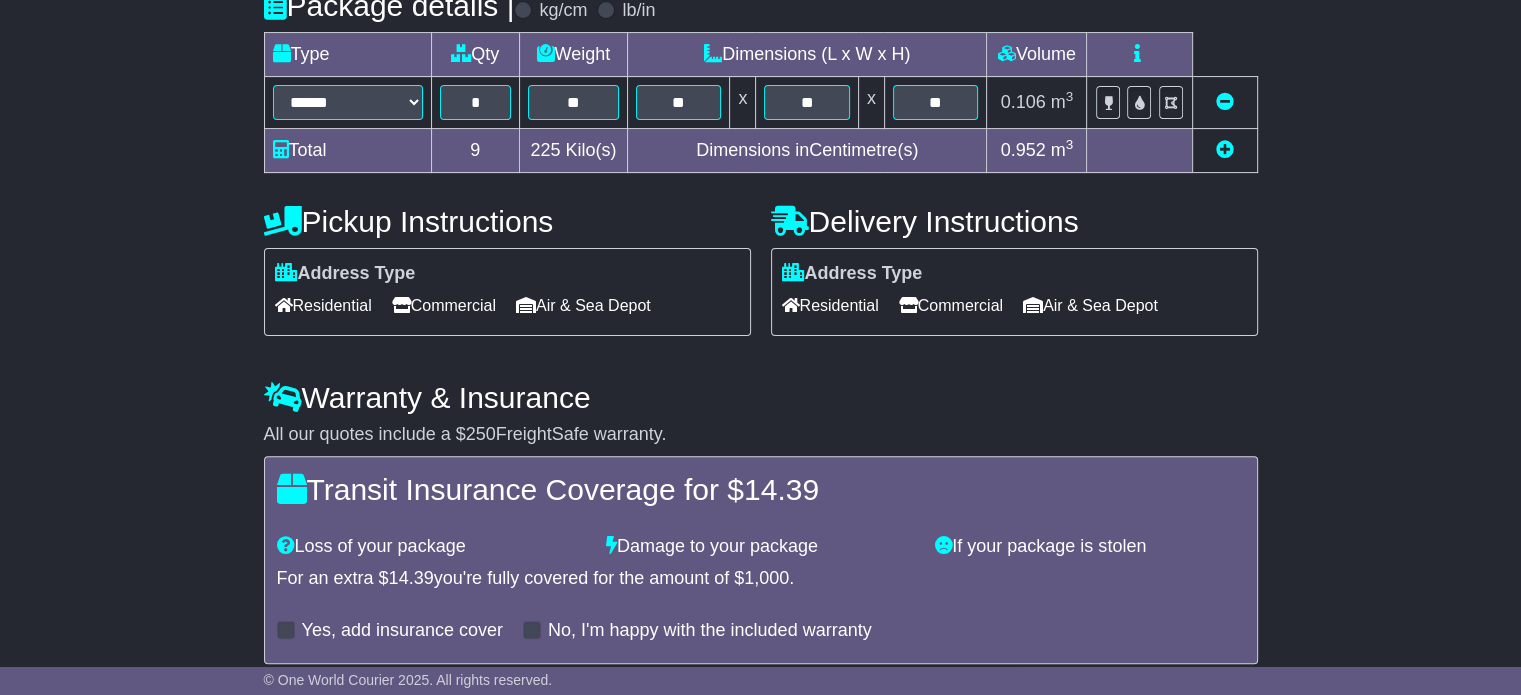 scroll, scrollTop: 579, scrollLeft: 0, axis: vertical 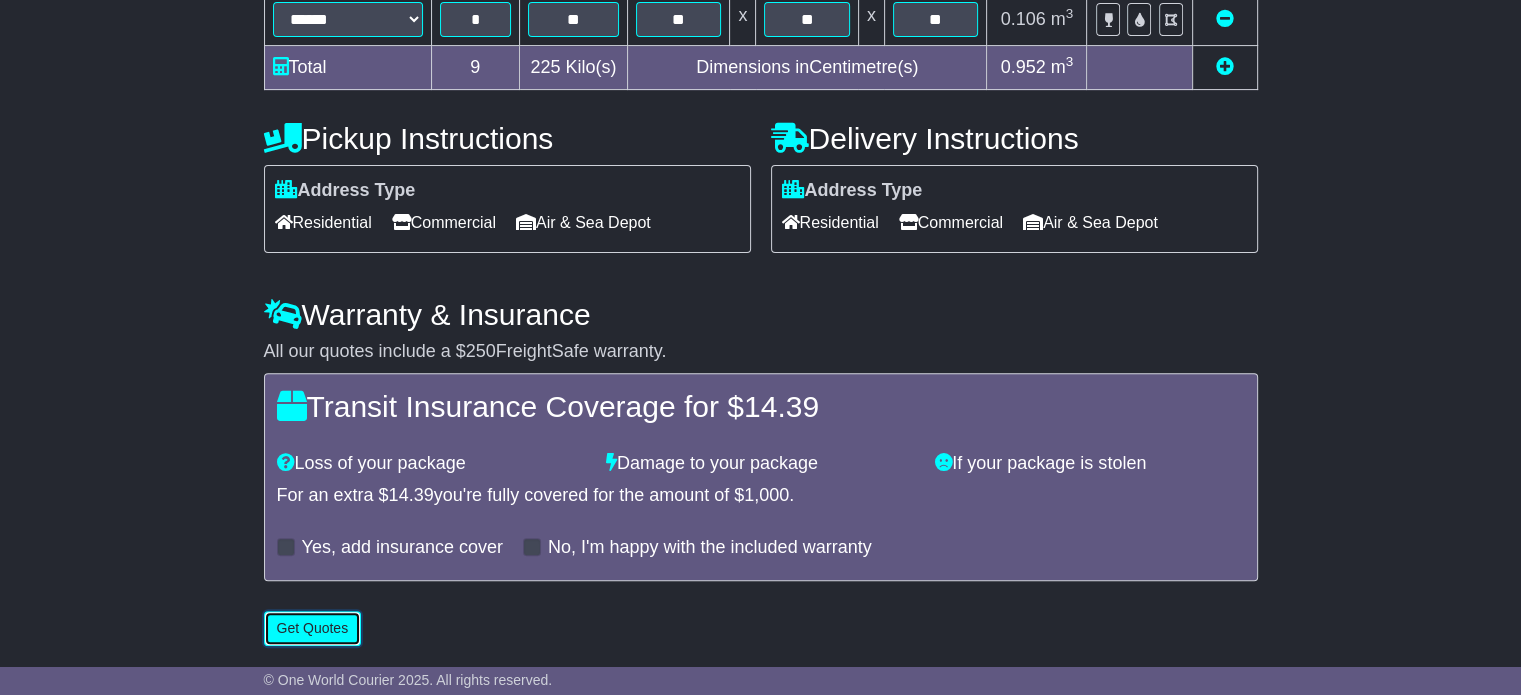 click on "Get Quotes" at bounding box center (313, 628) 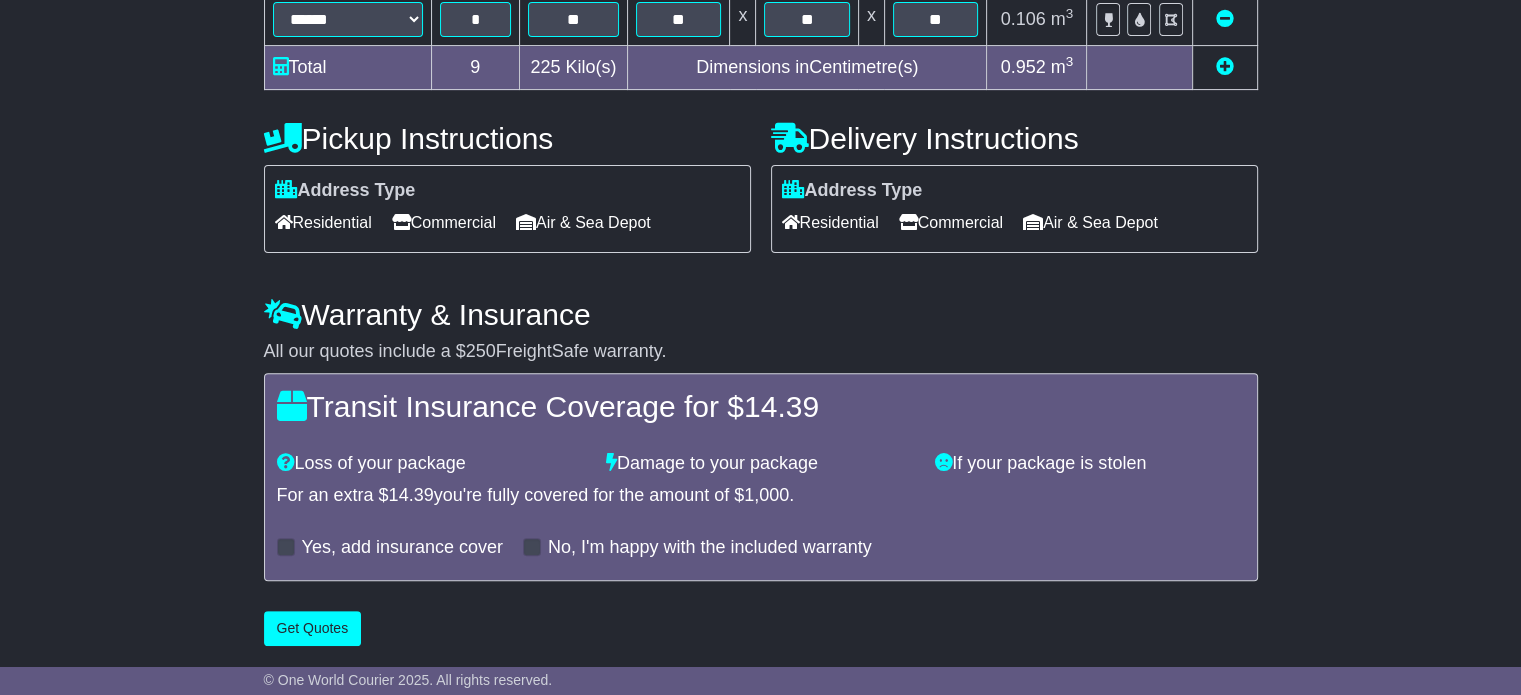 scroll, scrollTop: 0, scrollLeft: 0, axis: both 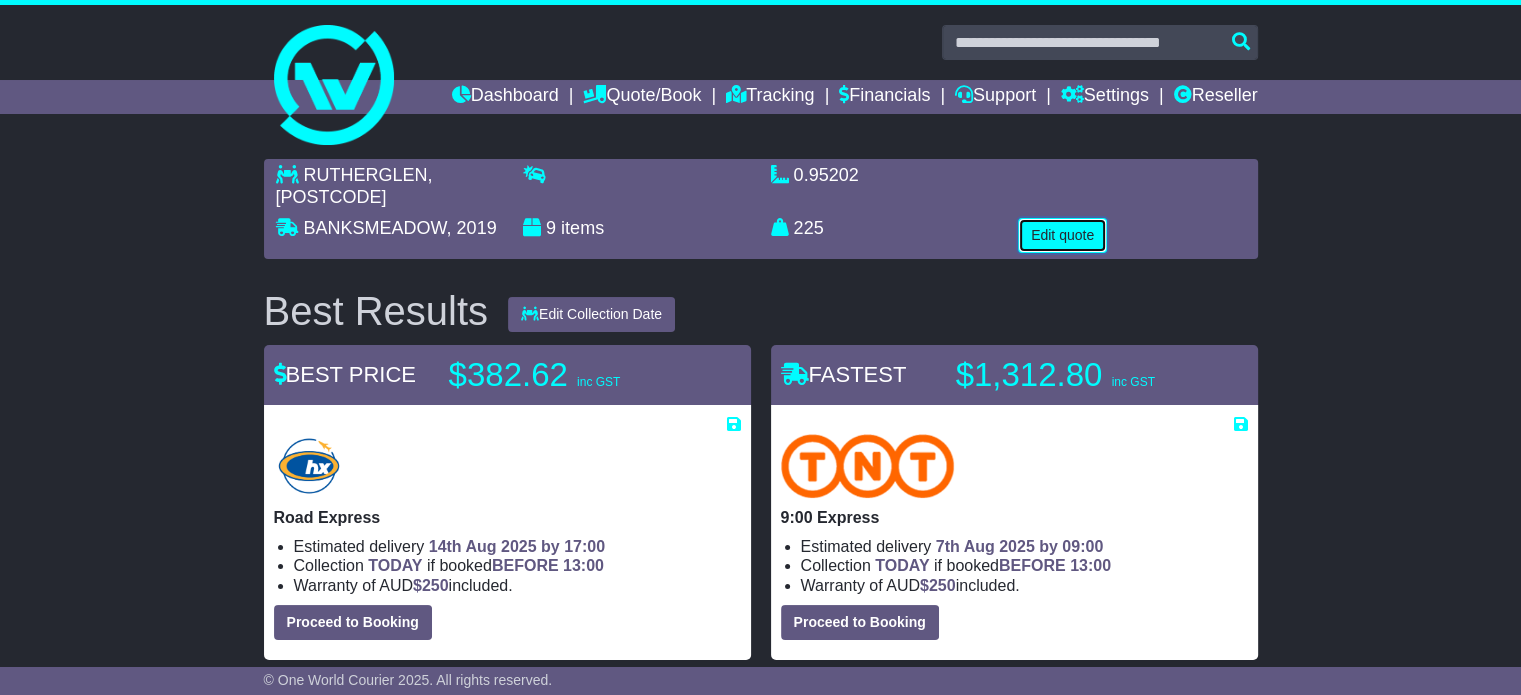 click on "Edit quote" at bounding box center (1062, 235) 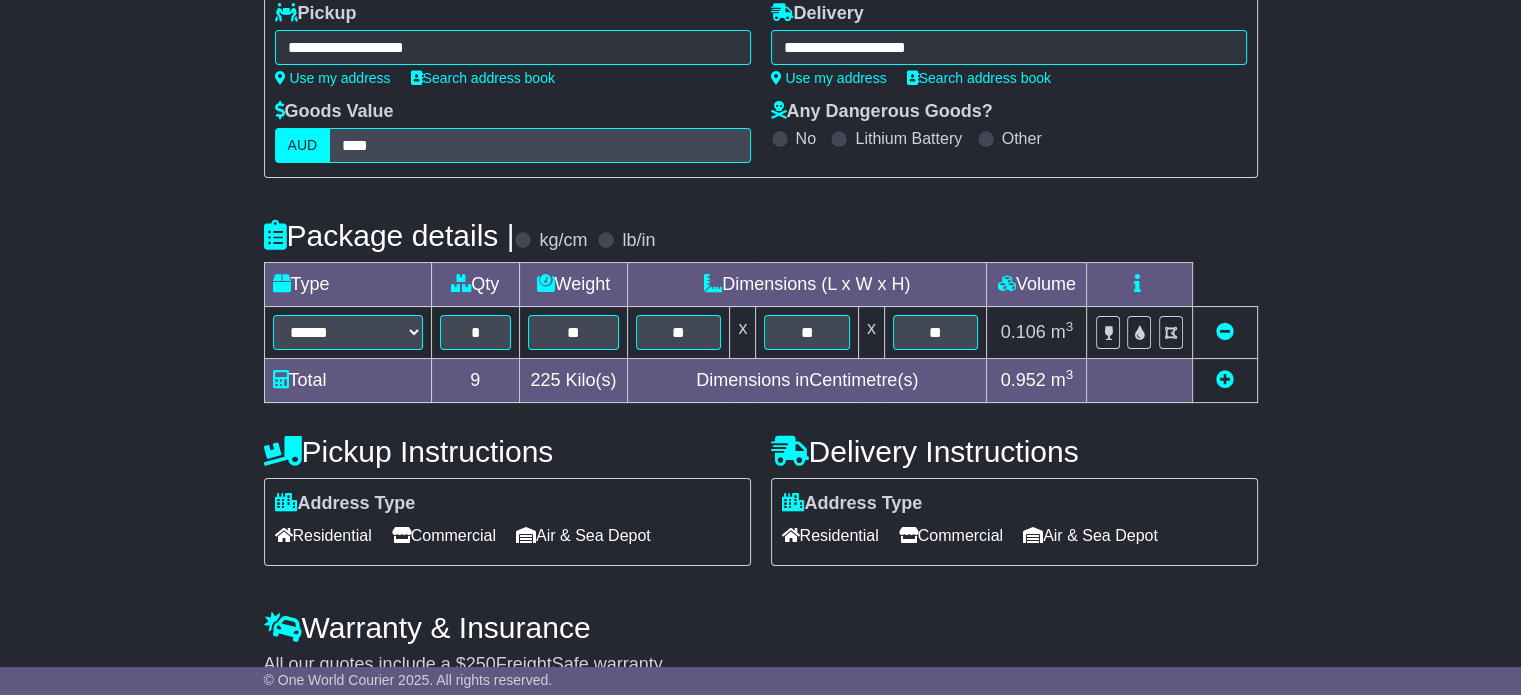 scroll, scrollTop: 267, scrollLeft: 0, axis: vertical 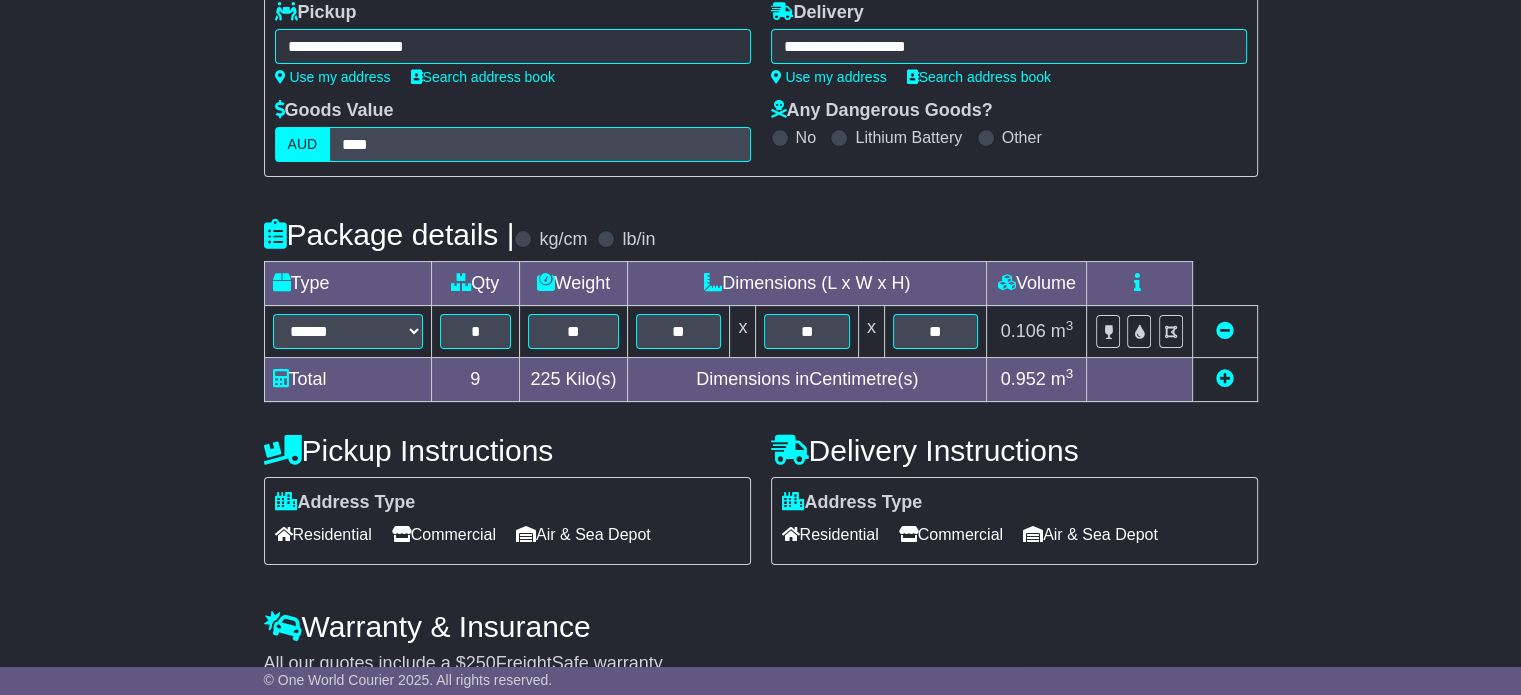 click at bounding box center (1225, 378) 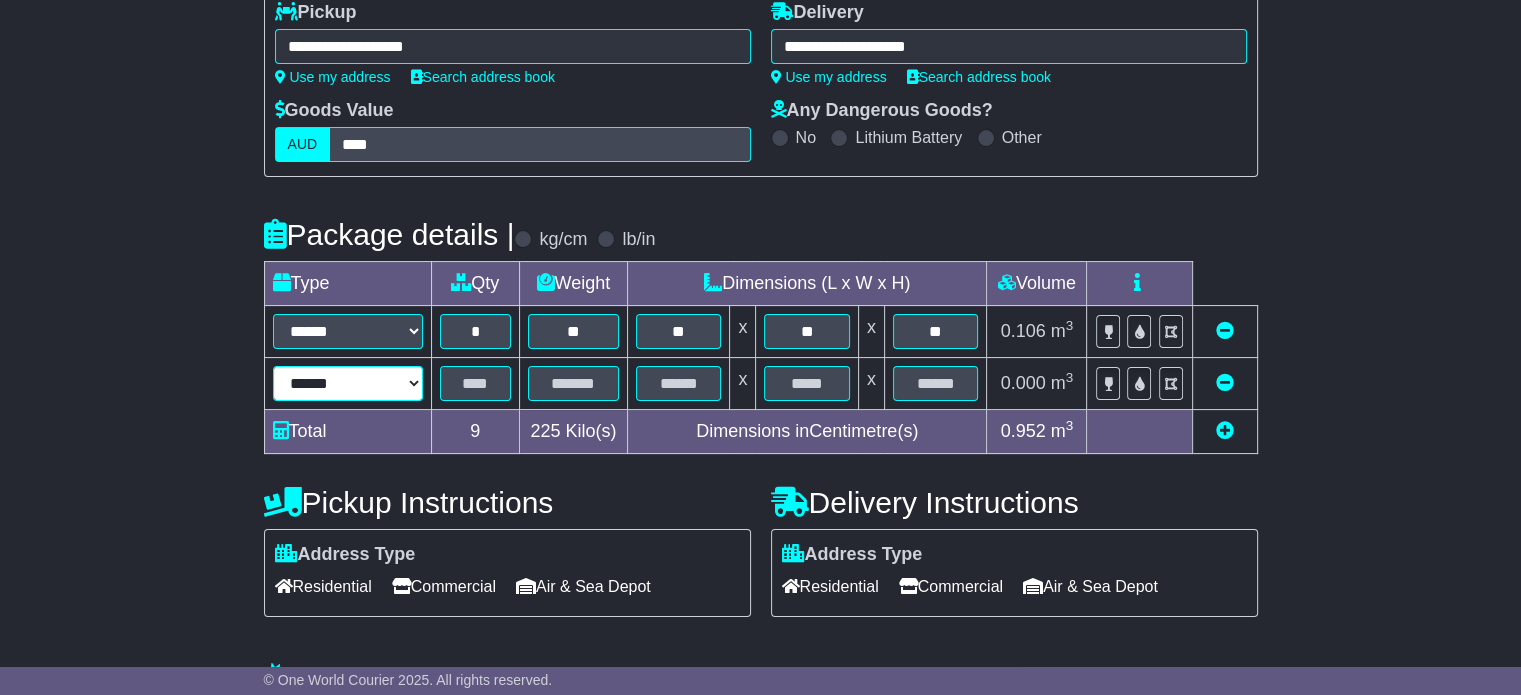 click on "****** ****** *** ******** ***** **** **** ****** *** *******" at bounding box center [348, 383] 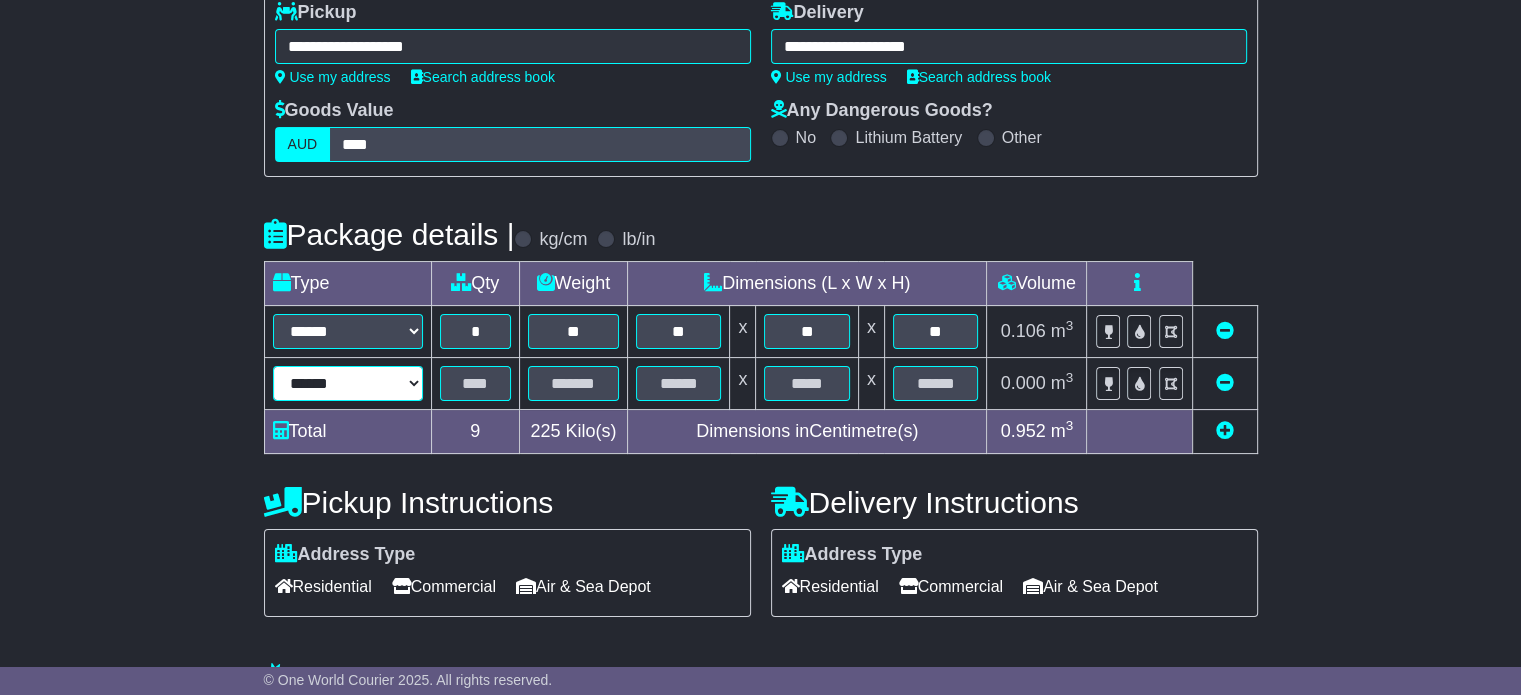 select on "***" 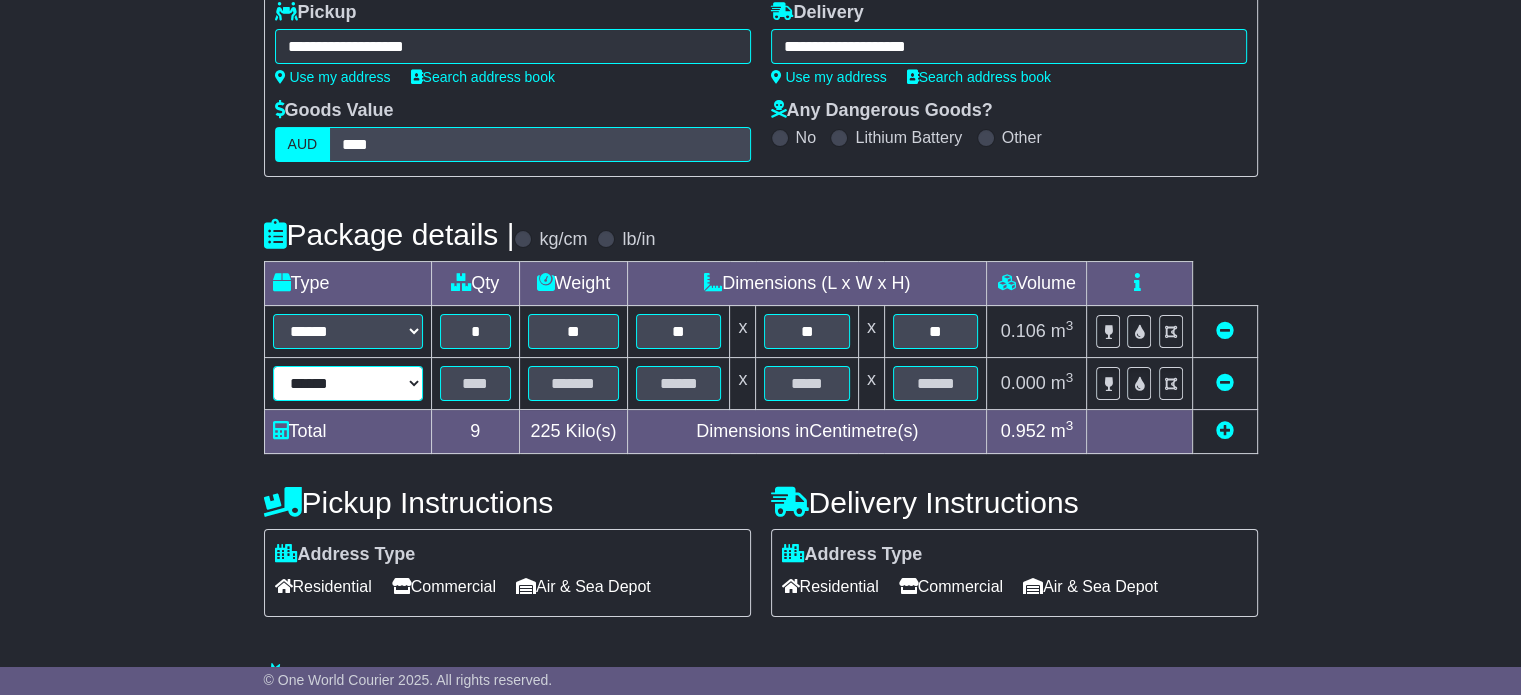 click on "****** ****** *** ******** ***** **** **** ****** *** *******" at bounding box center [348, 383] 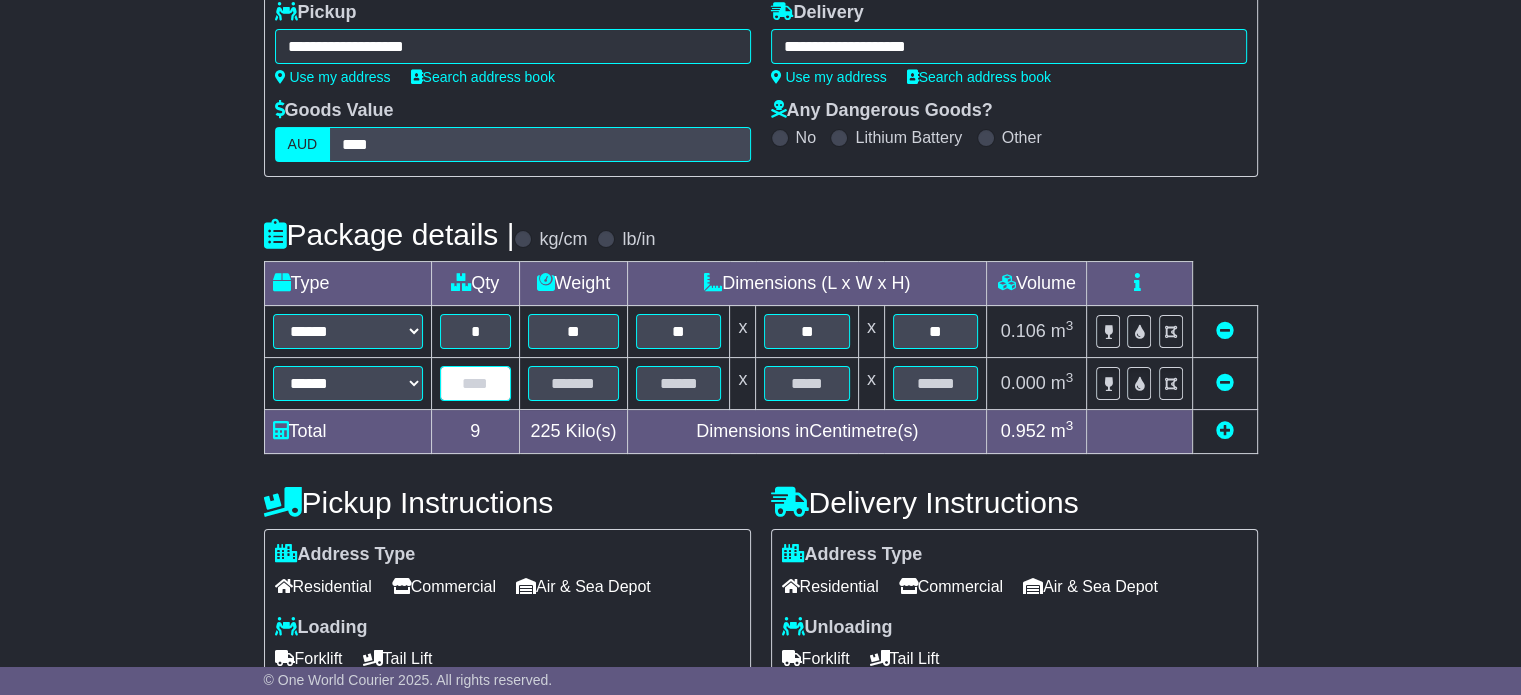 click at bounding box center [475, 383] 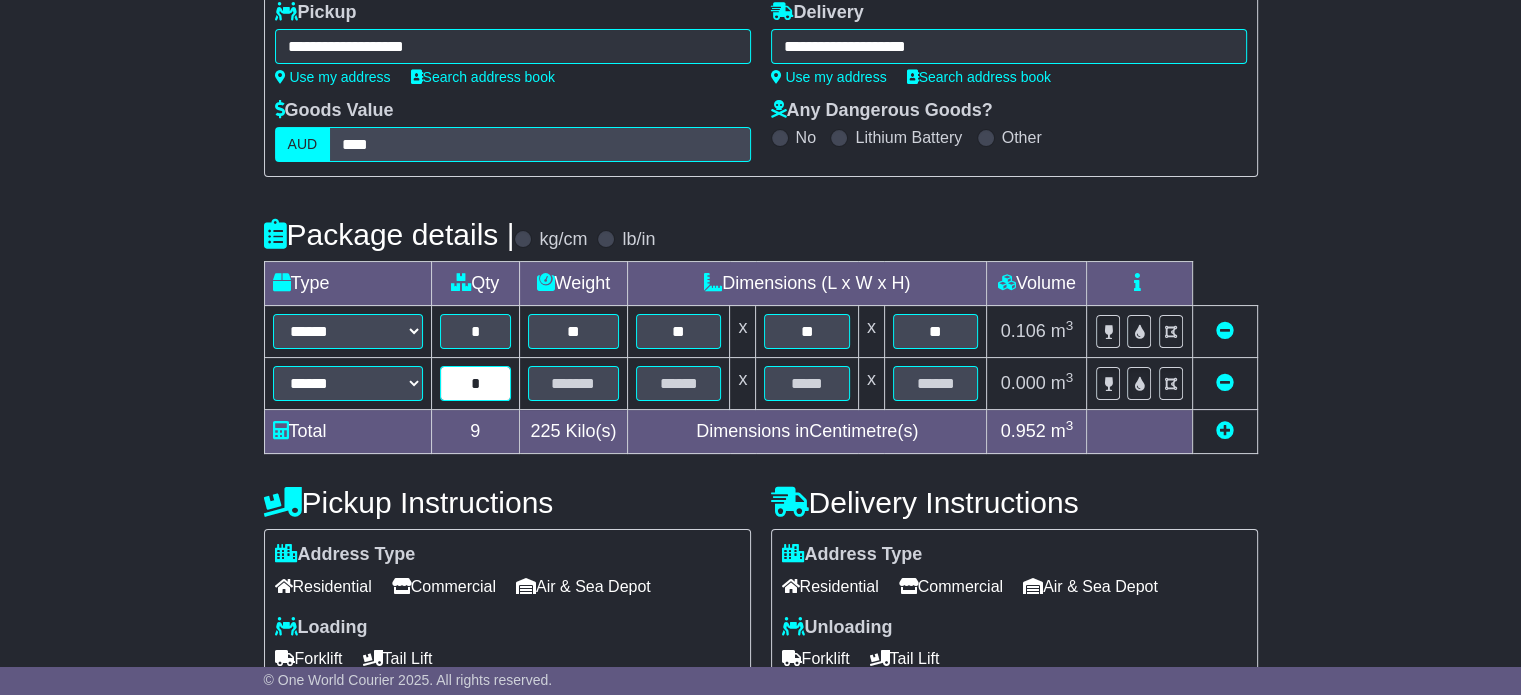 type on "*" 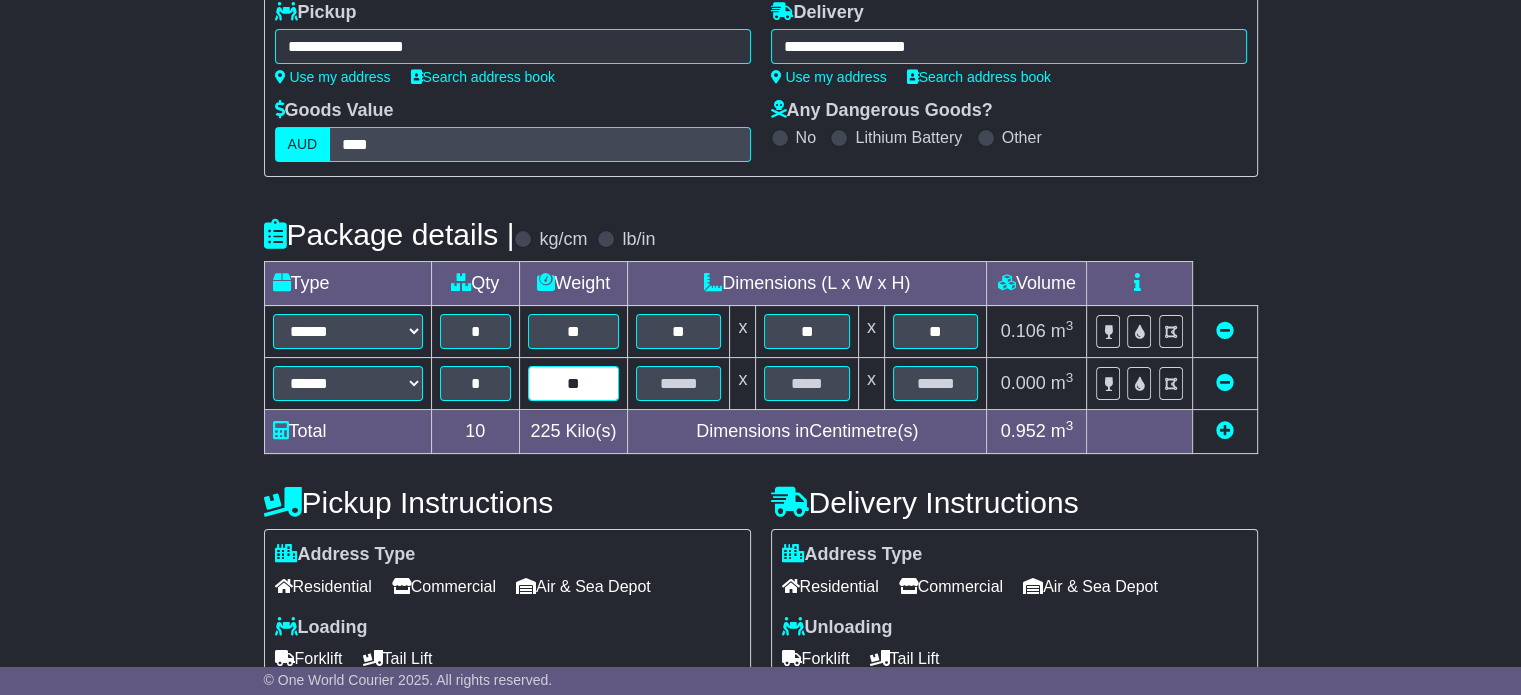 type on "**" 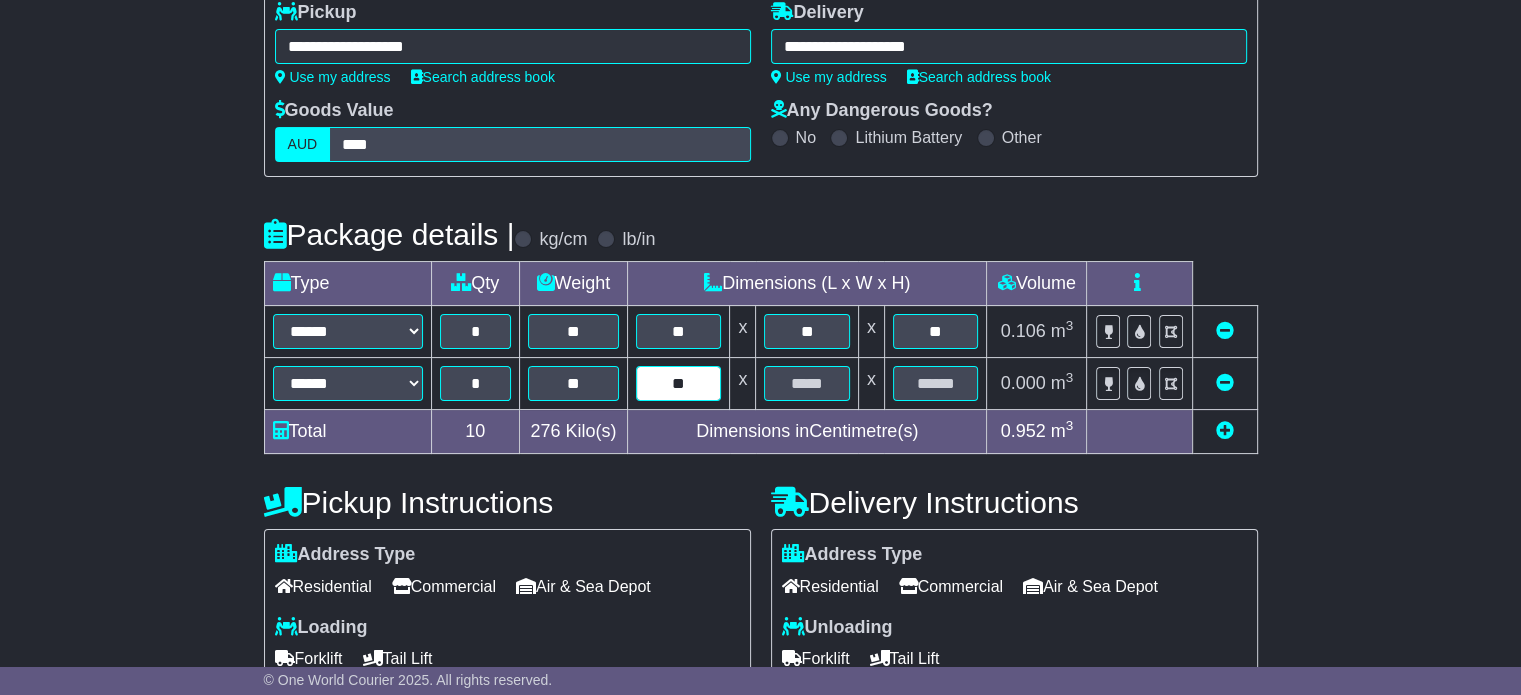 type on "**" 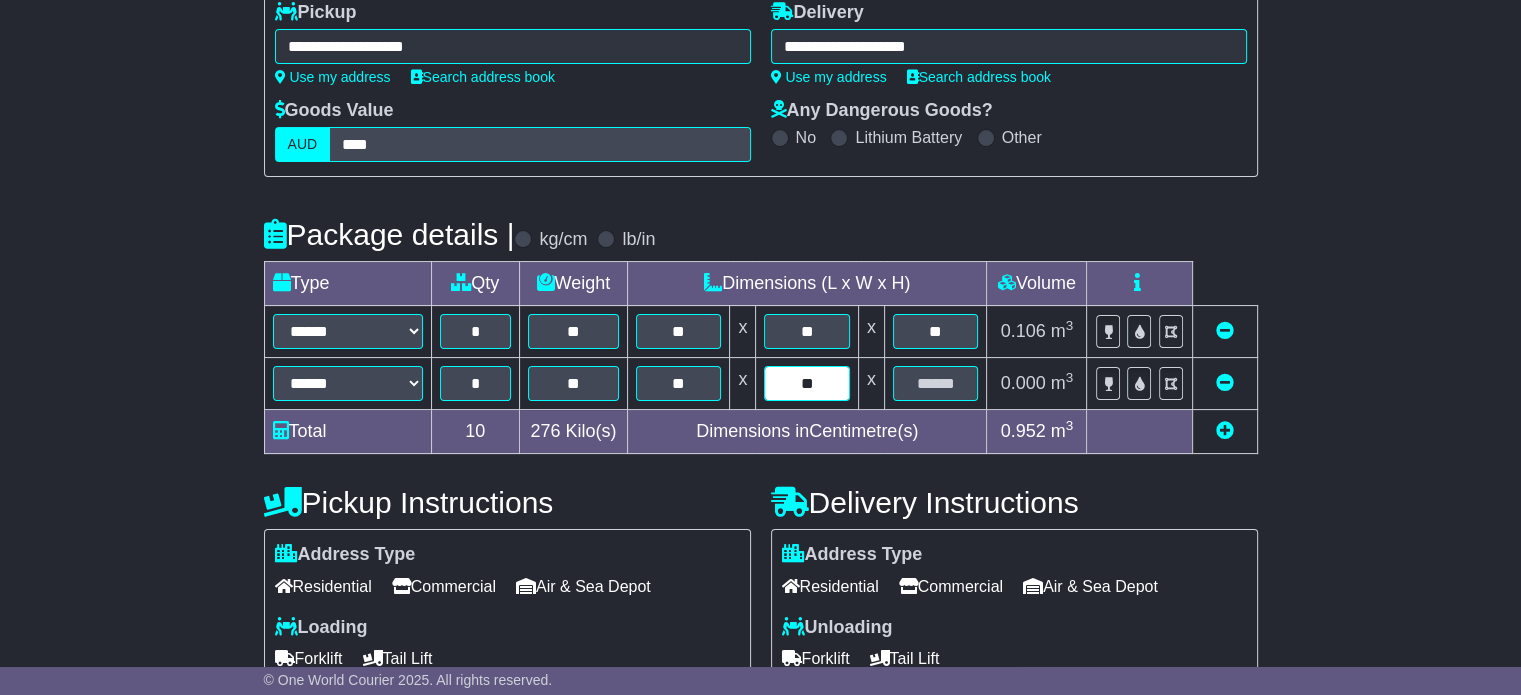 type on "**" 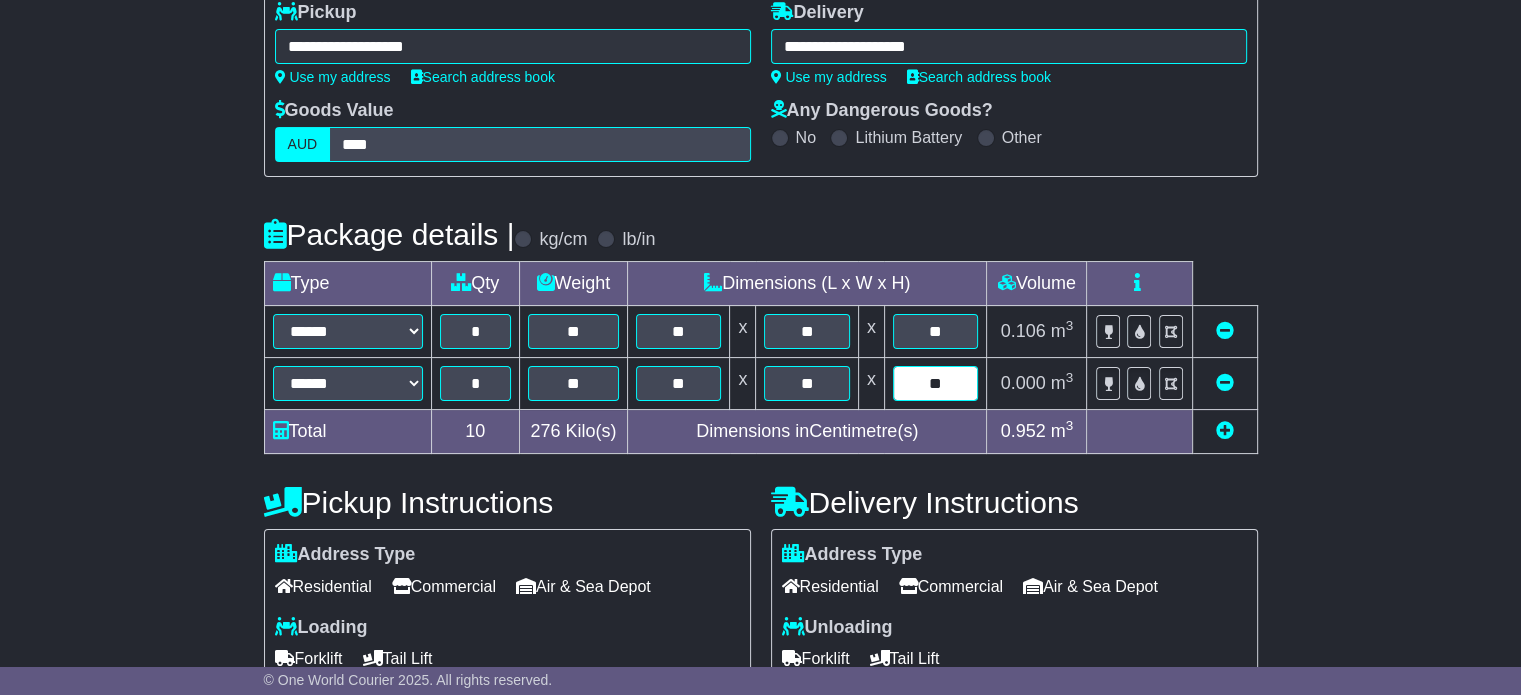 type on "**" 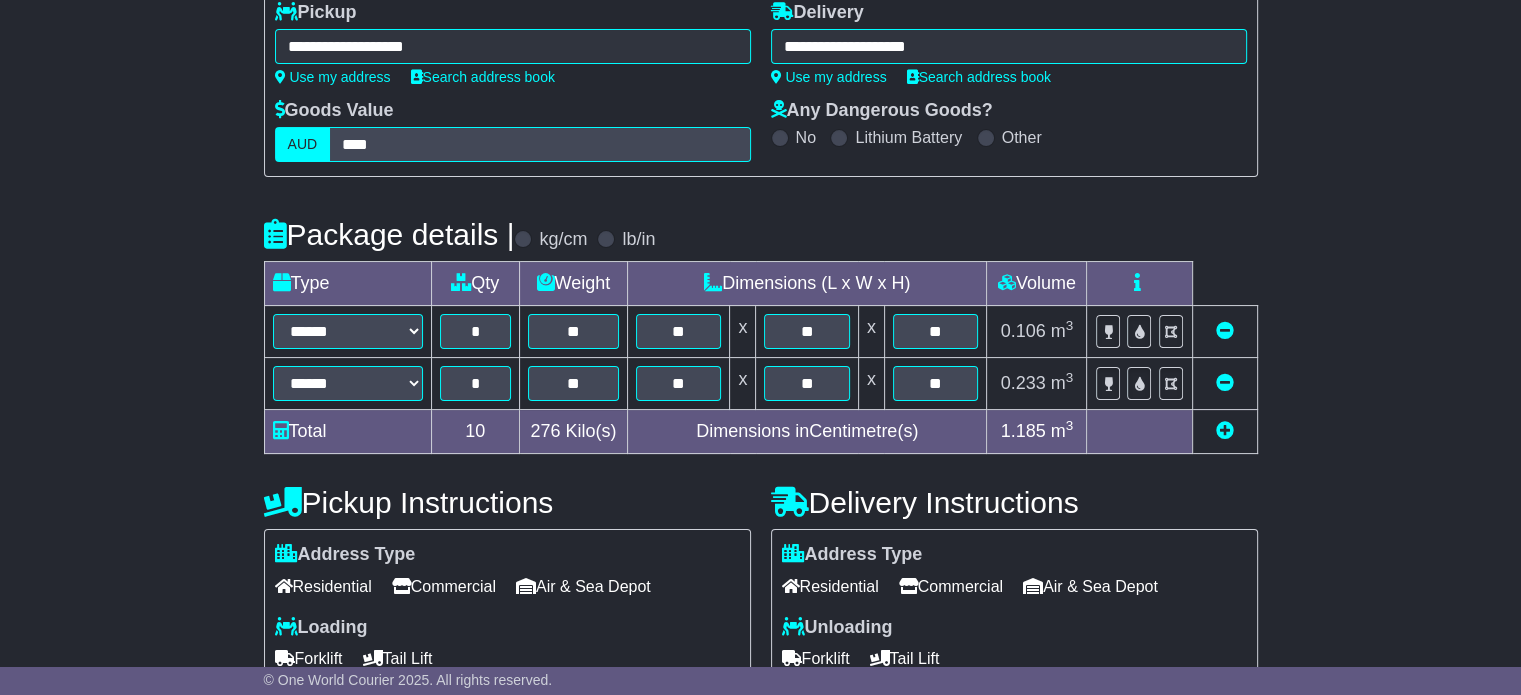 click at bounding box center (1225, 430) 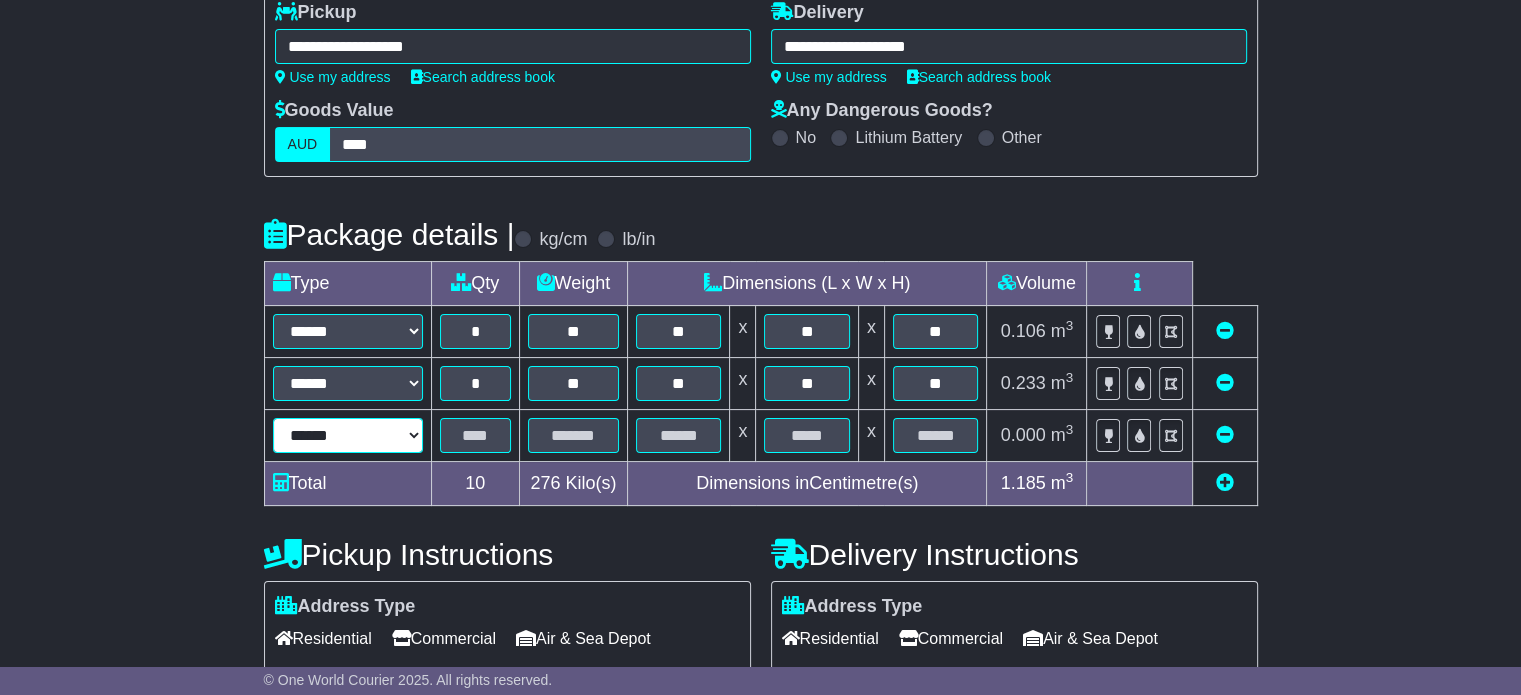 click on "****** ****** *** ******** ***** **** **** ****** *** *******" at bounding box center (348, 435) 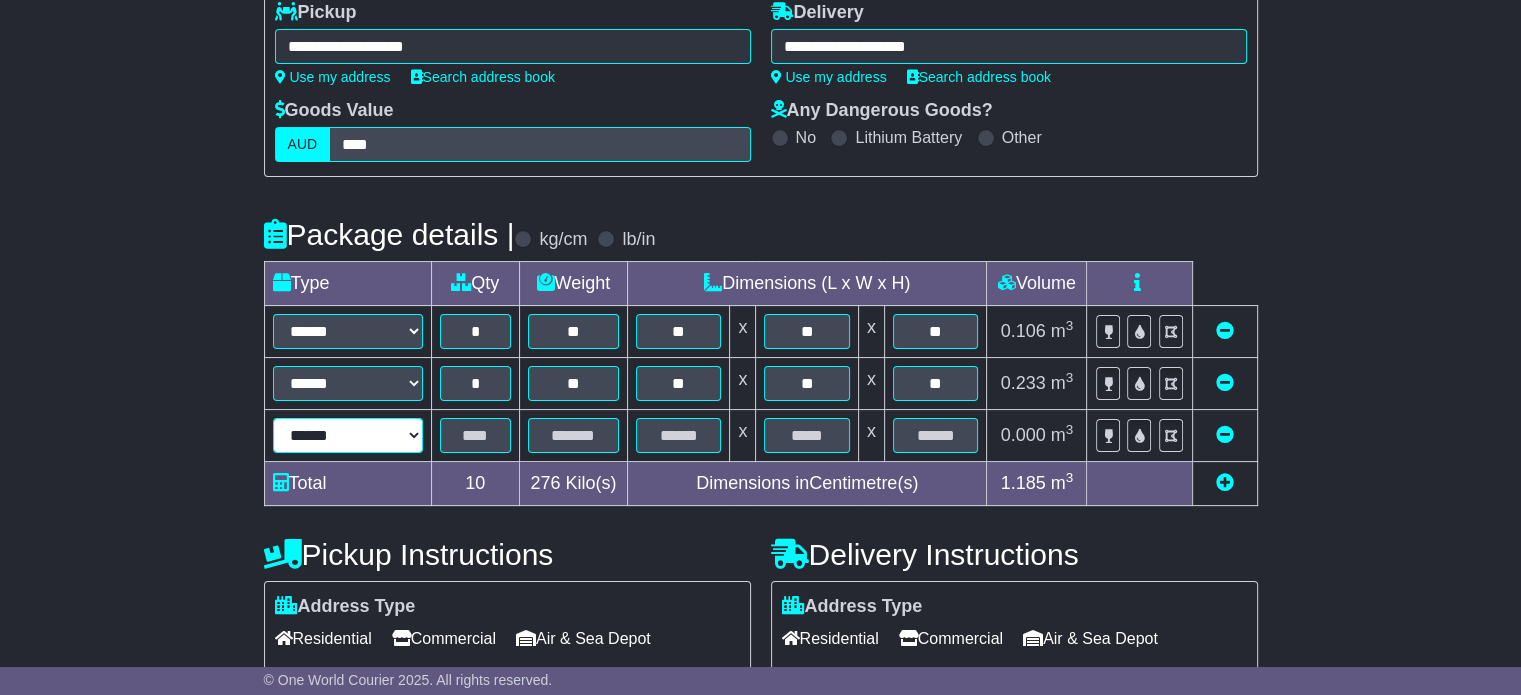 select on "***" 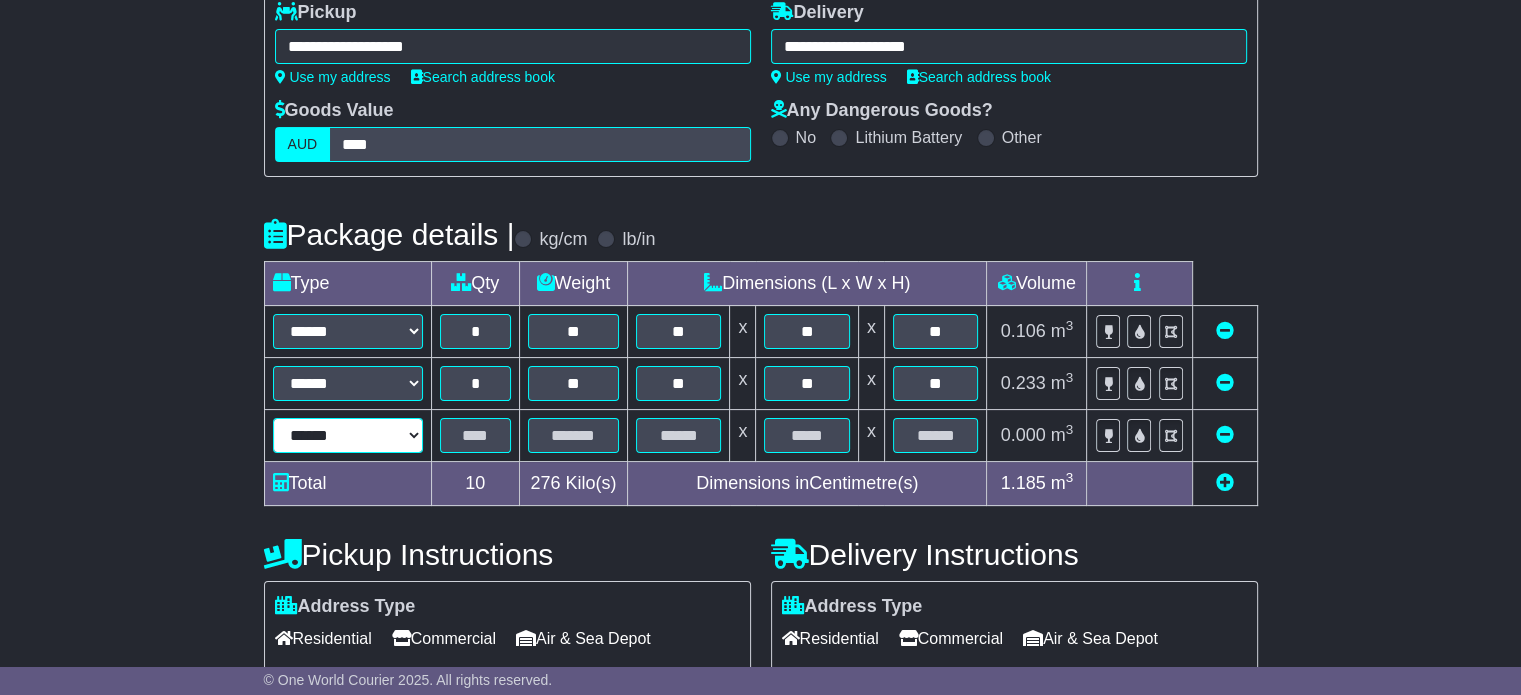 click on "****** ****** *** ******** ***** **** **** ****** *** *******" at bounding box center (348, 435) 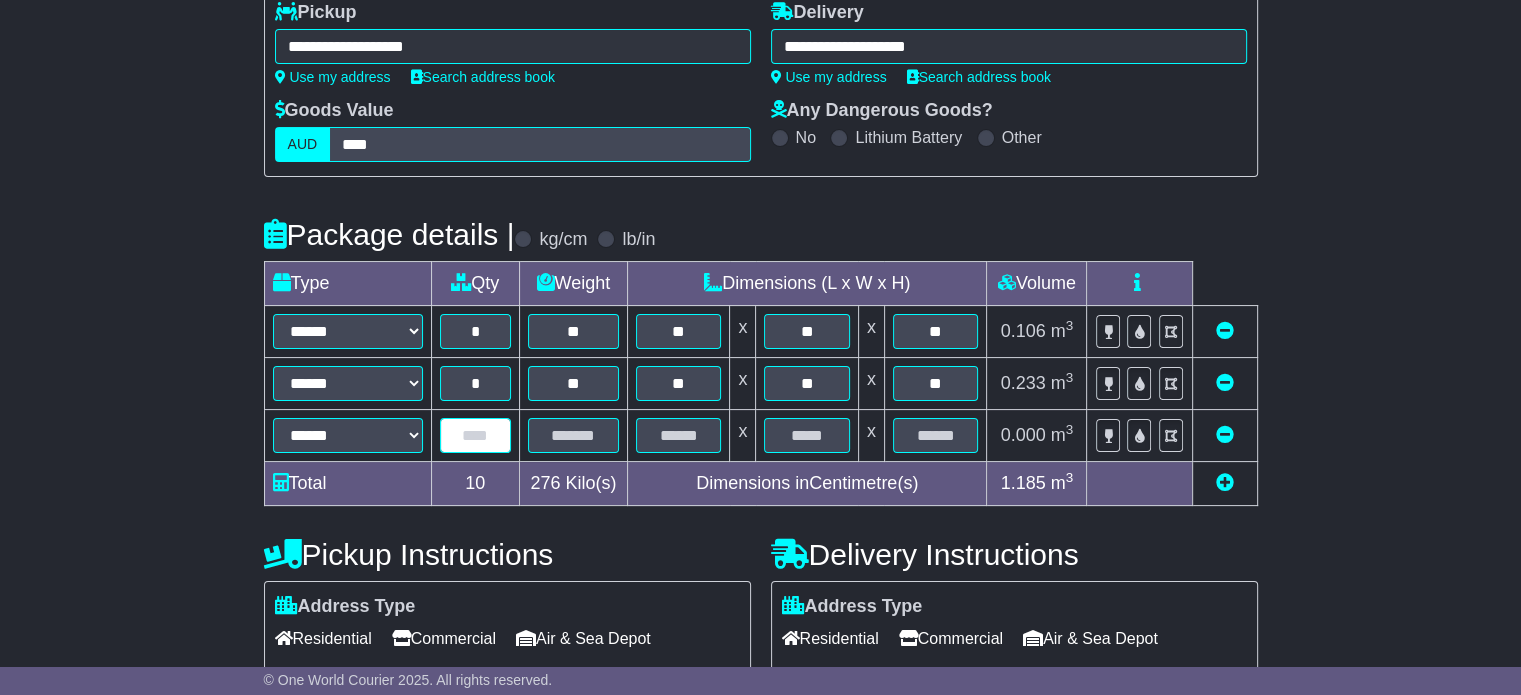 click at bounding box center (475, 435) 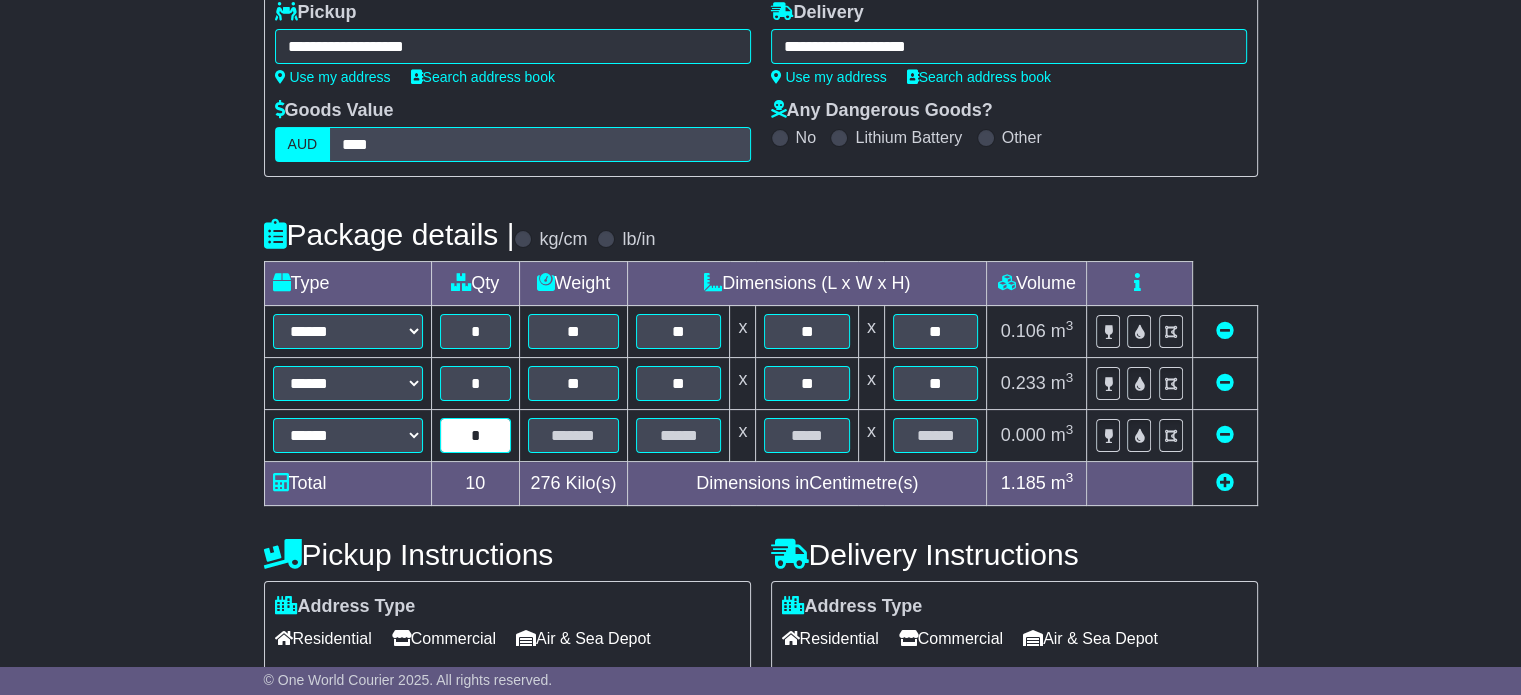 type on "*" 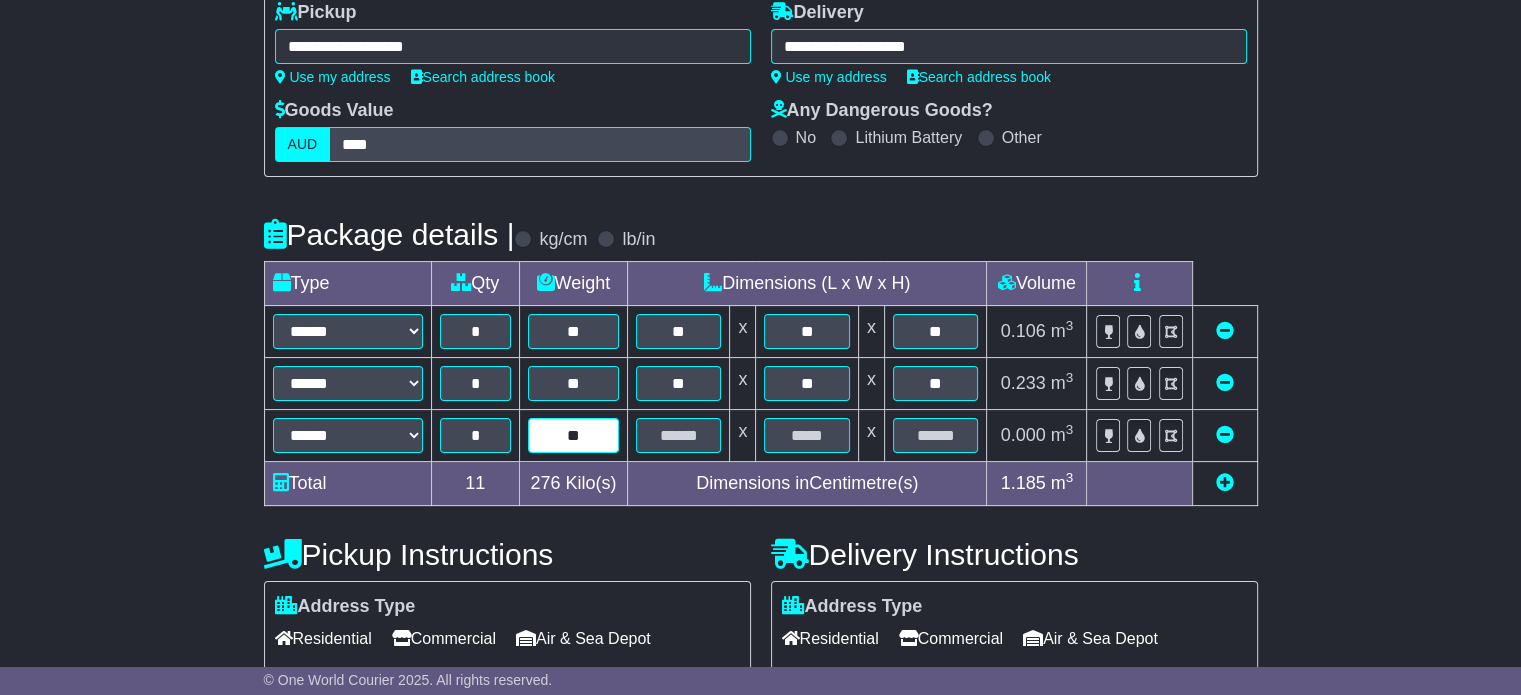 type on "**" 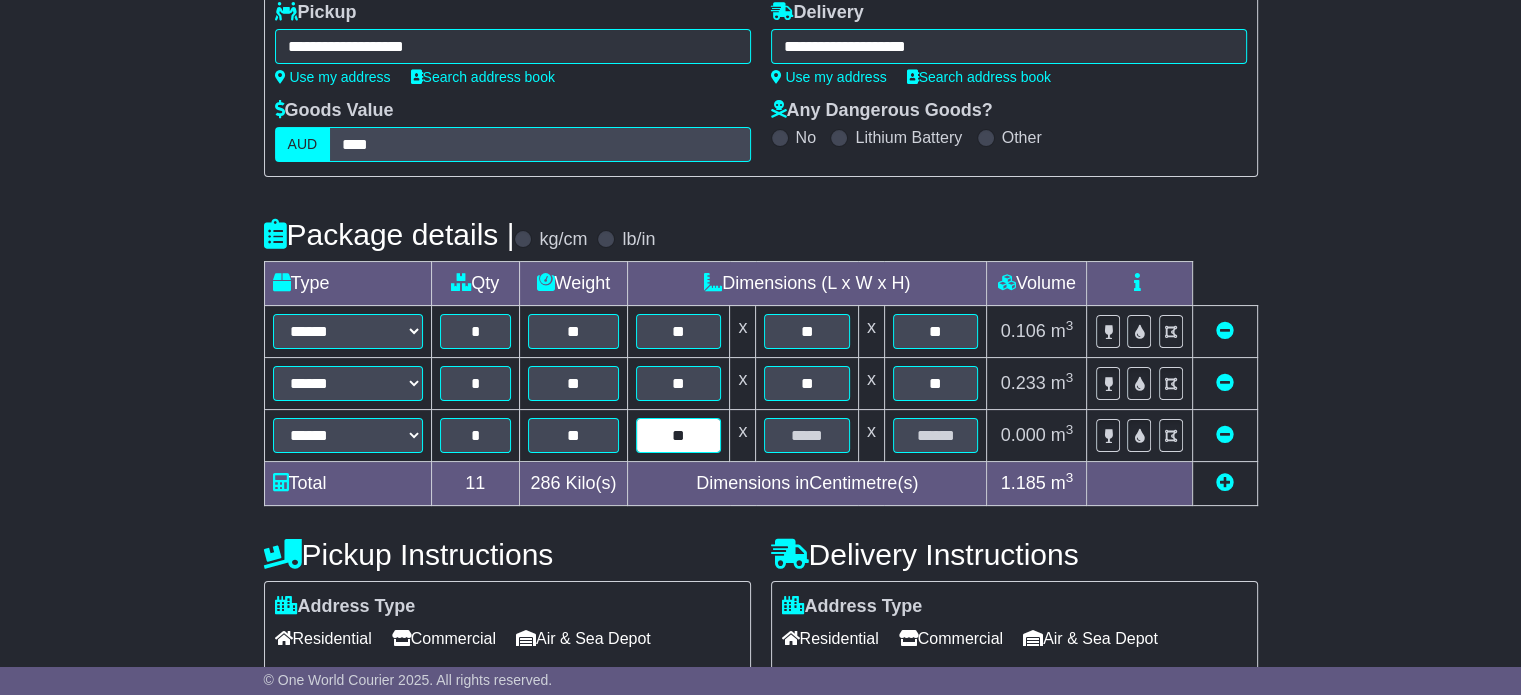 type on "**" 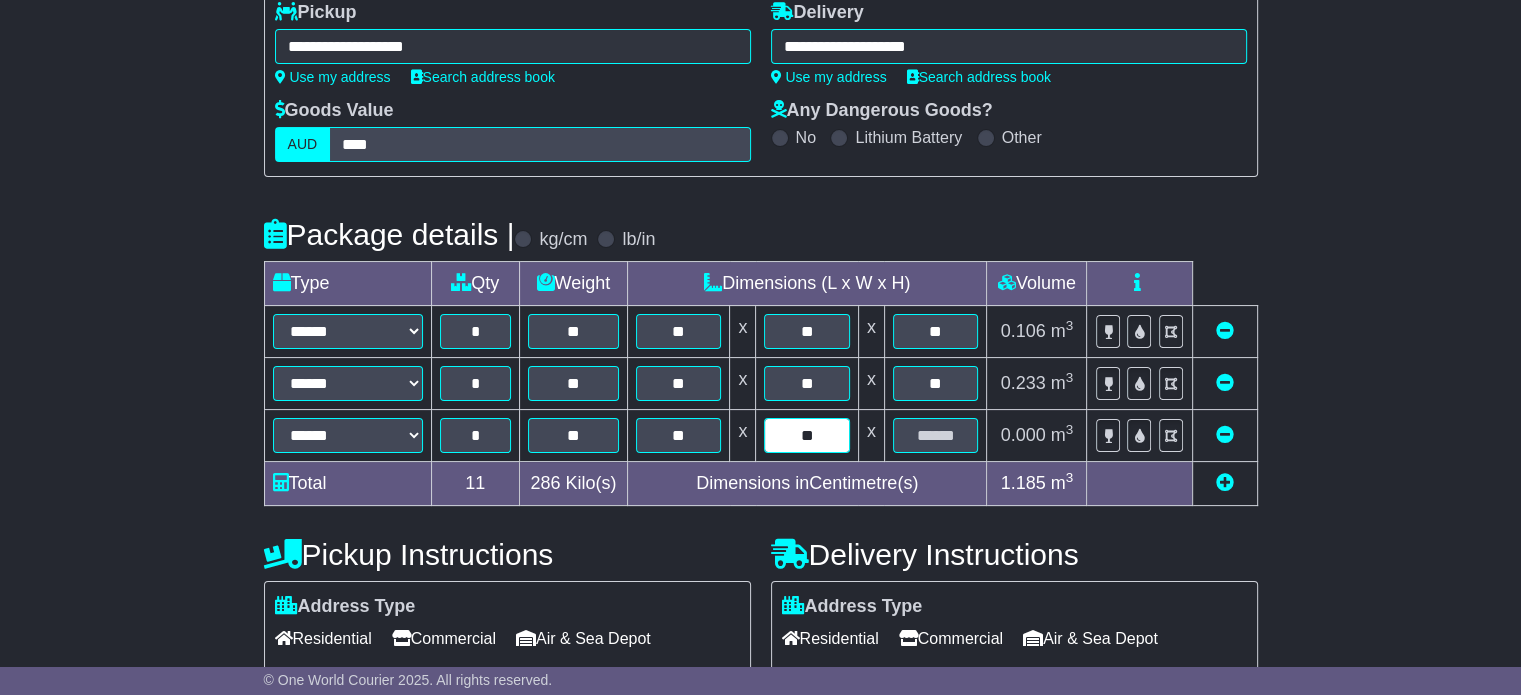type on "**" 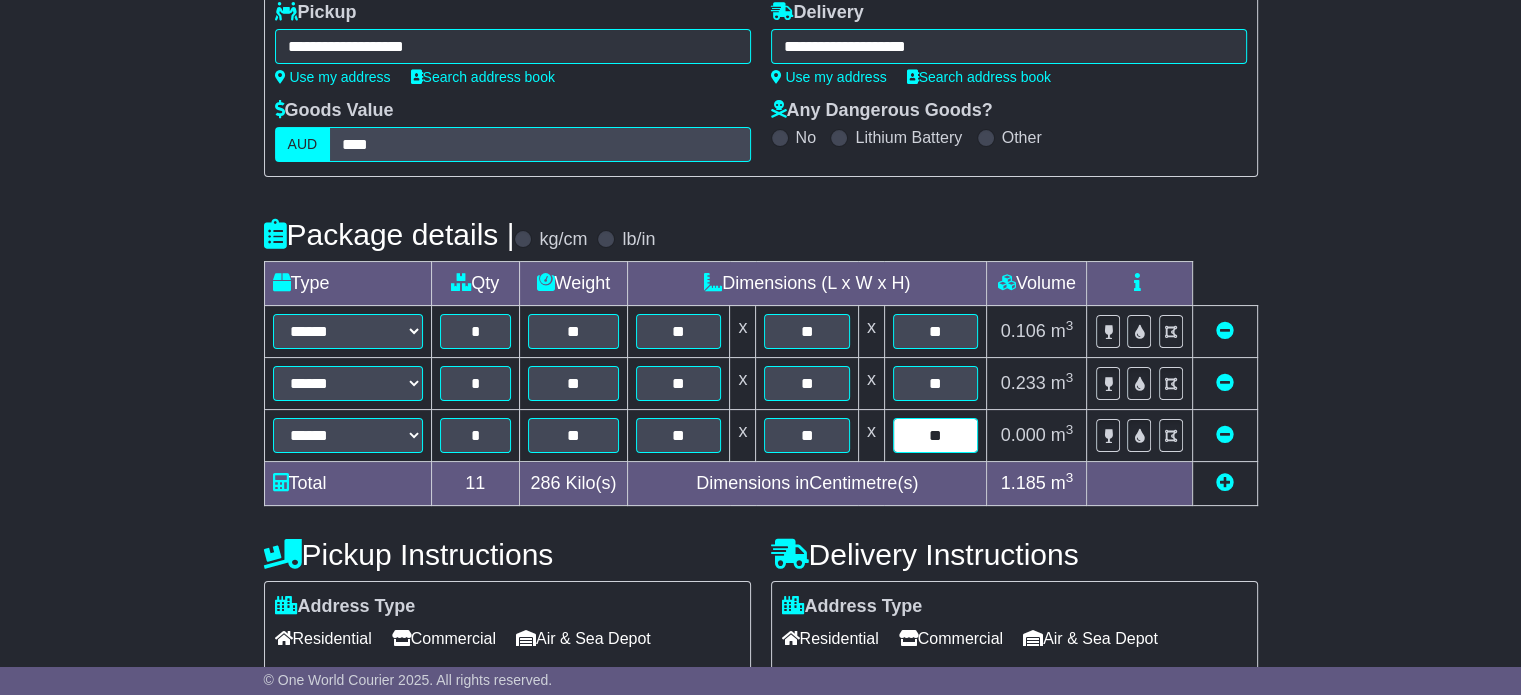 type on "**" 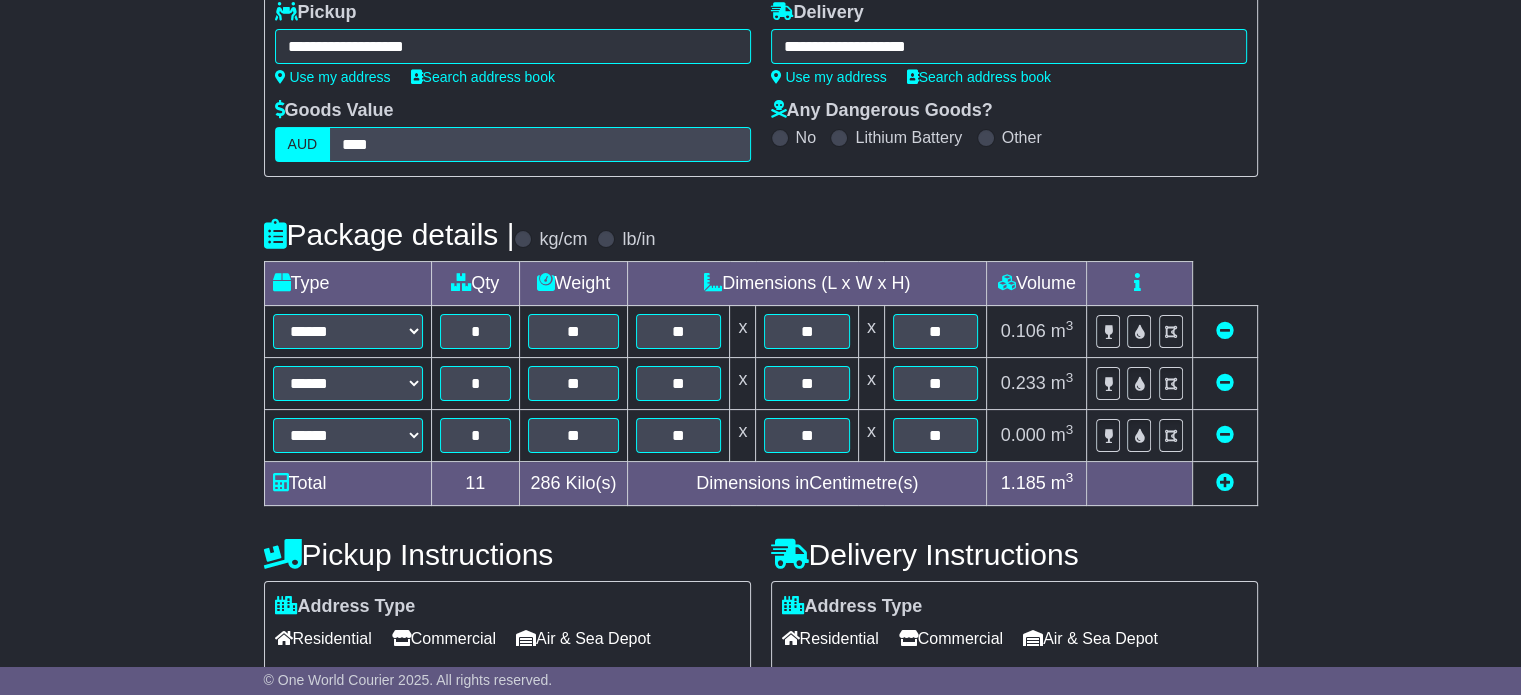 scroll, scrollTop: 887, scrollLeft: 0, axis: vertical 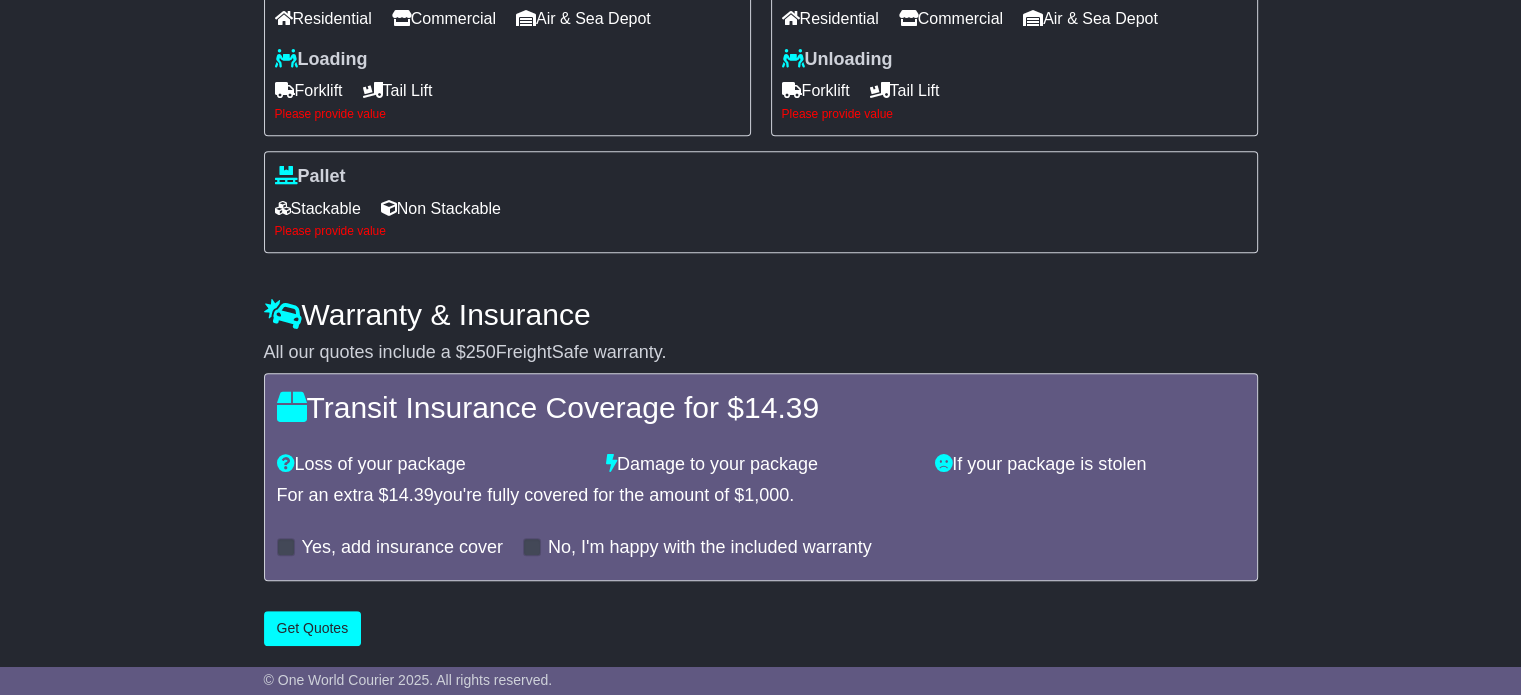click on "Tail Lift" at bounding box center [398, 90] 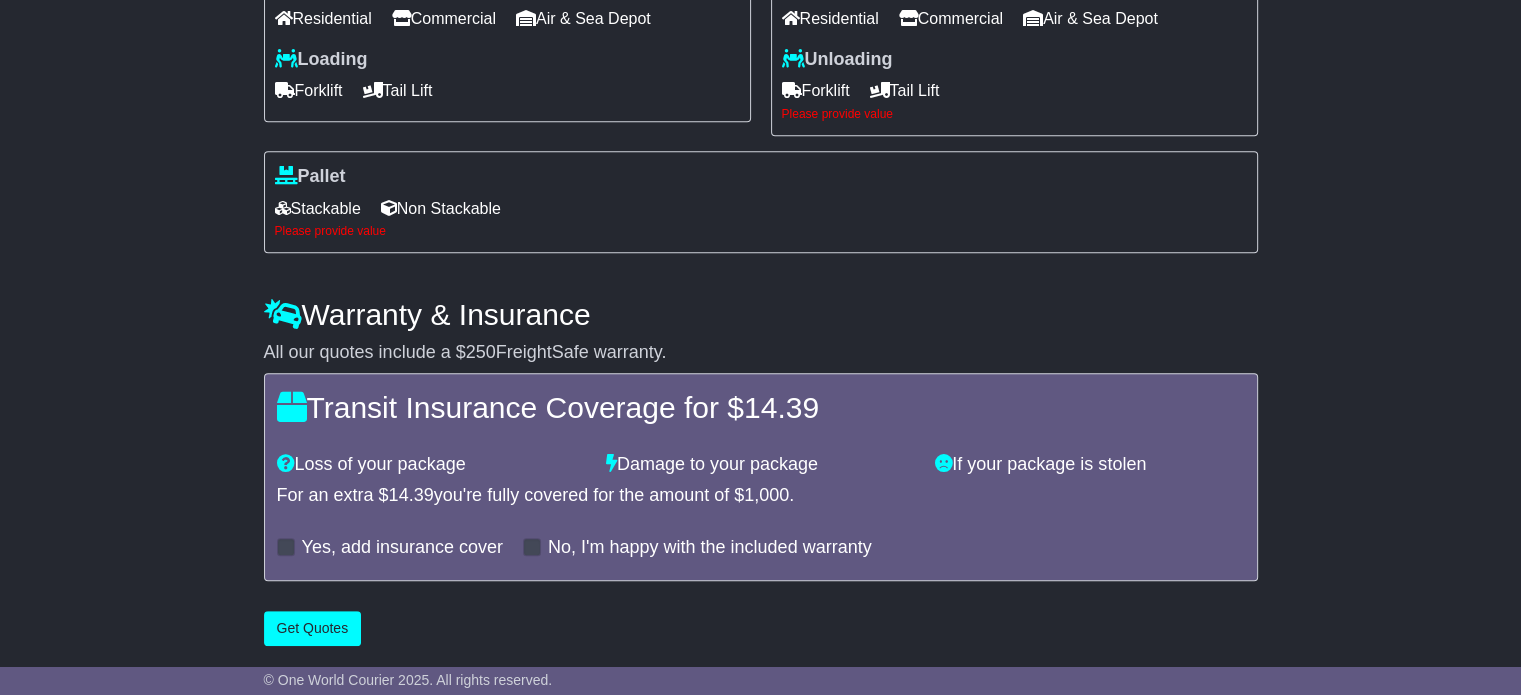 click on "Forklift" at bounding box center [816, 90] 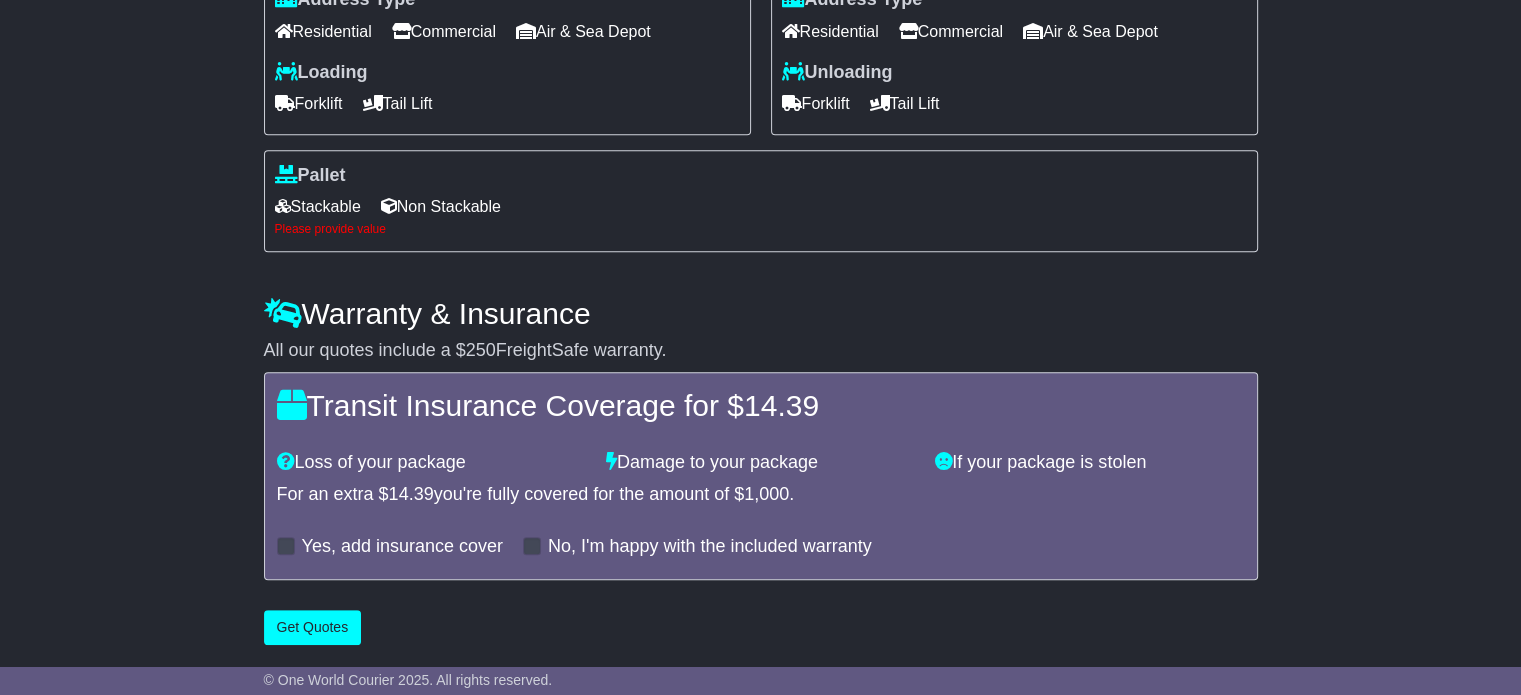 click on "Stackable" at bounding box center (318, 206) 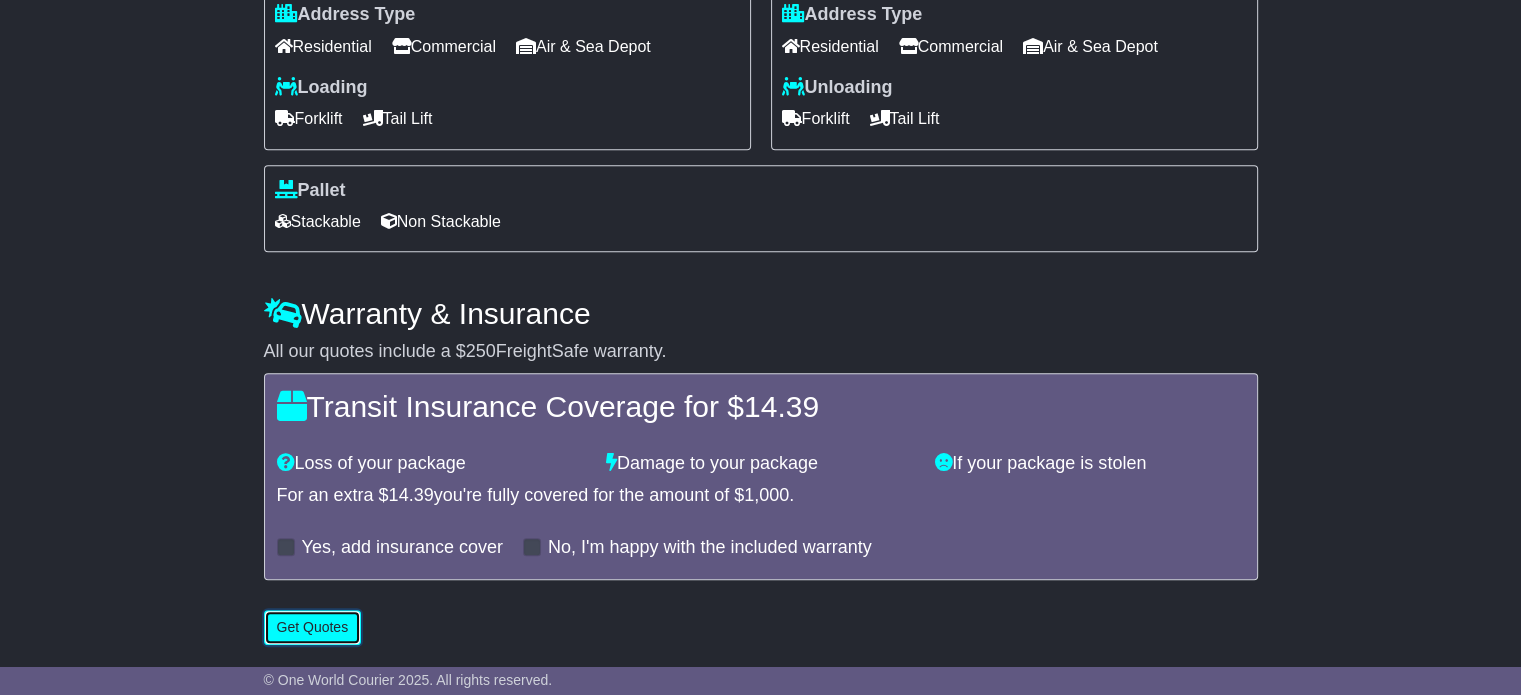 click on "Get Quotes" at bounding box center [313, 627] 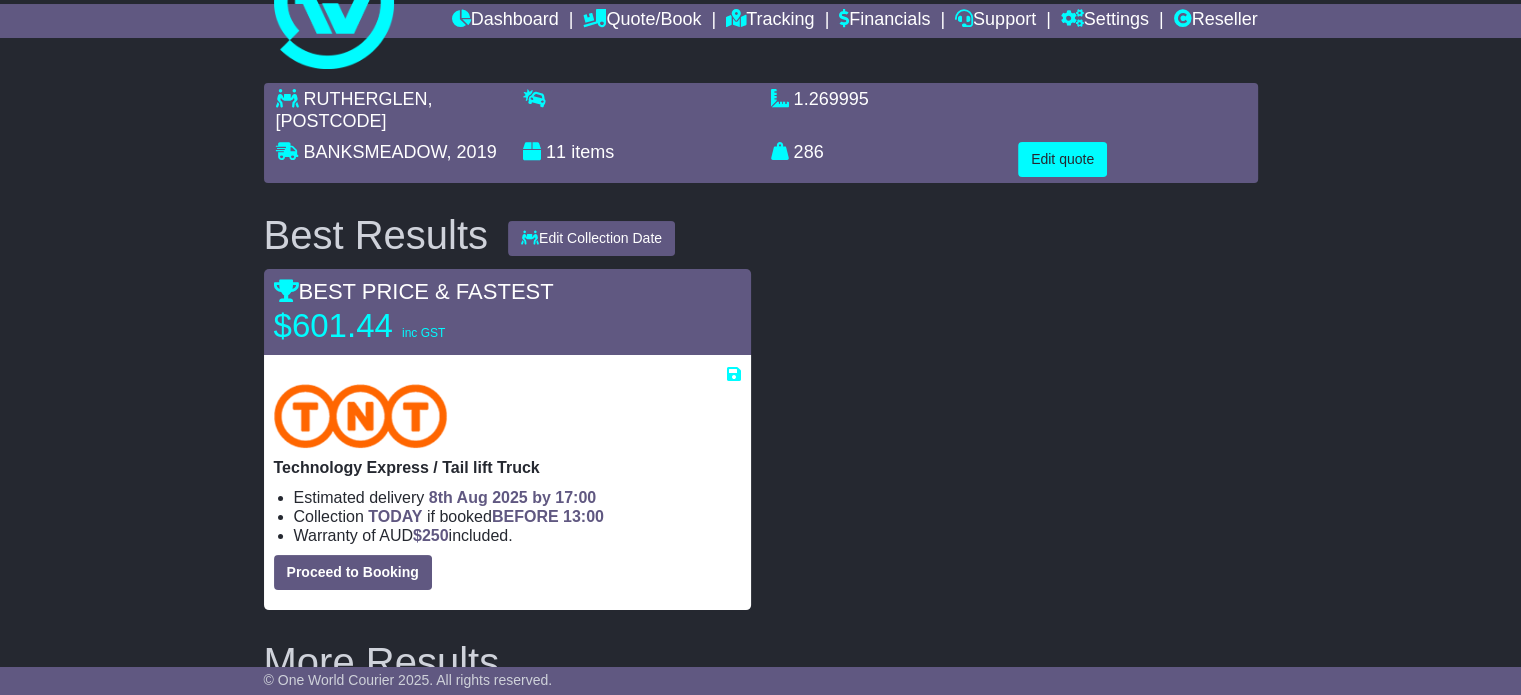 scroll, scrollTop: 76, scrollLeft: 0, axis: vertical 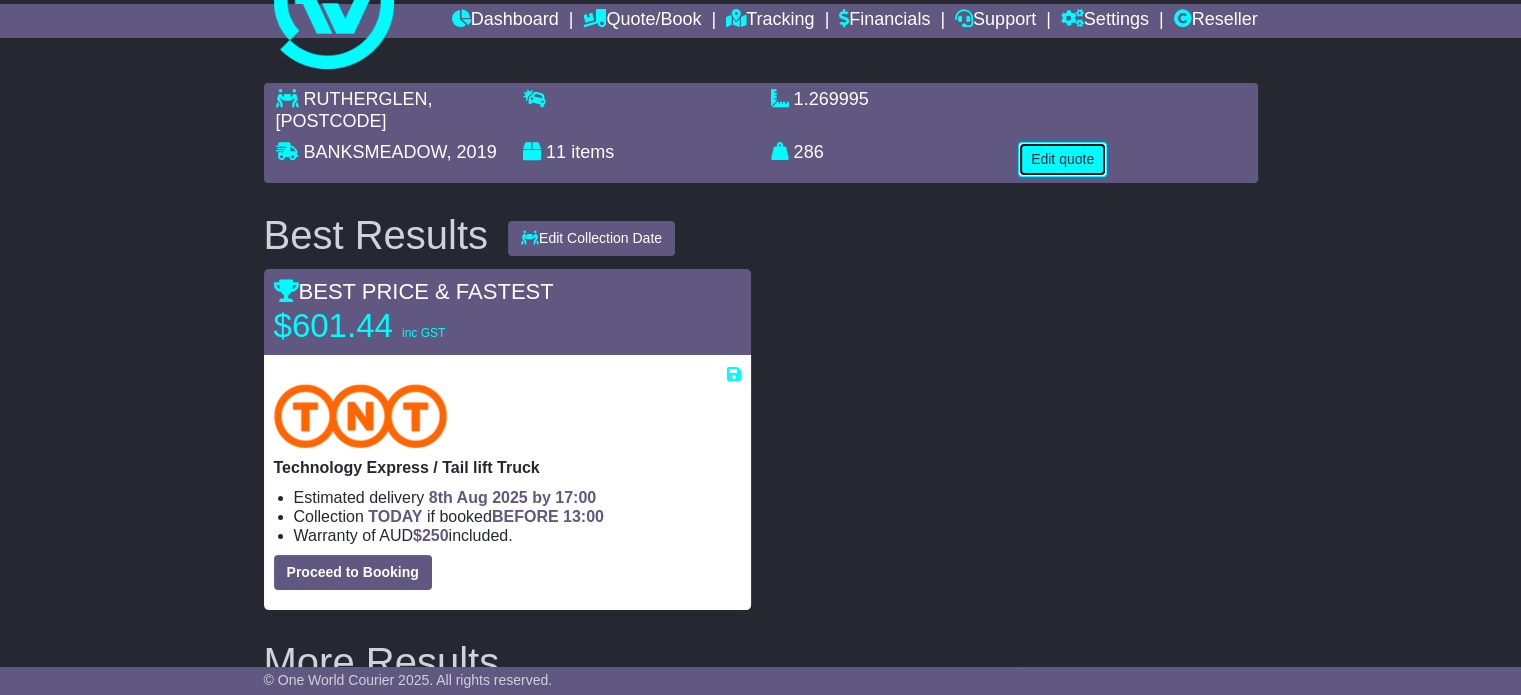 click on "Edit quote" at bounding box center (1062, 159) 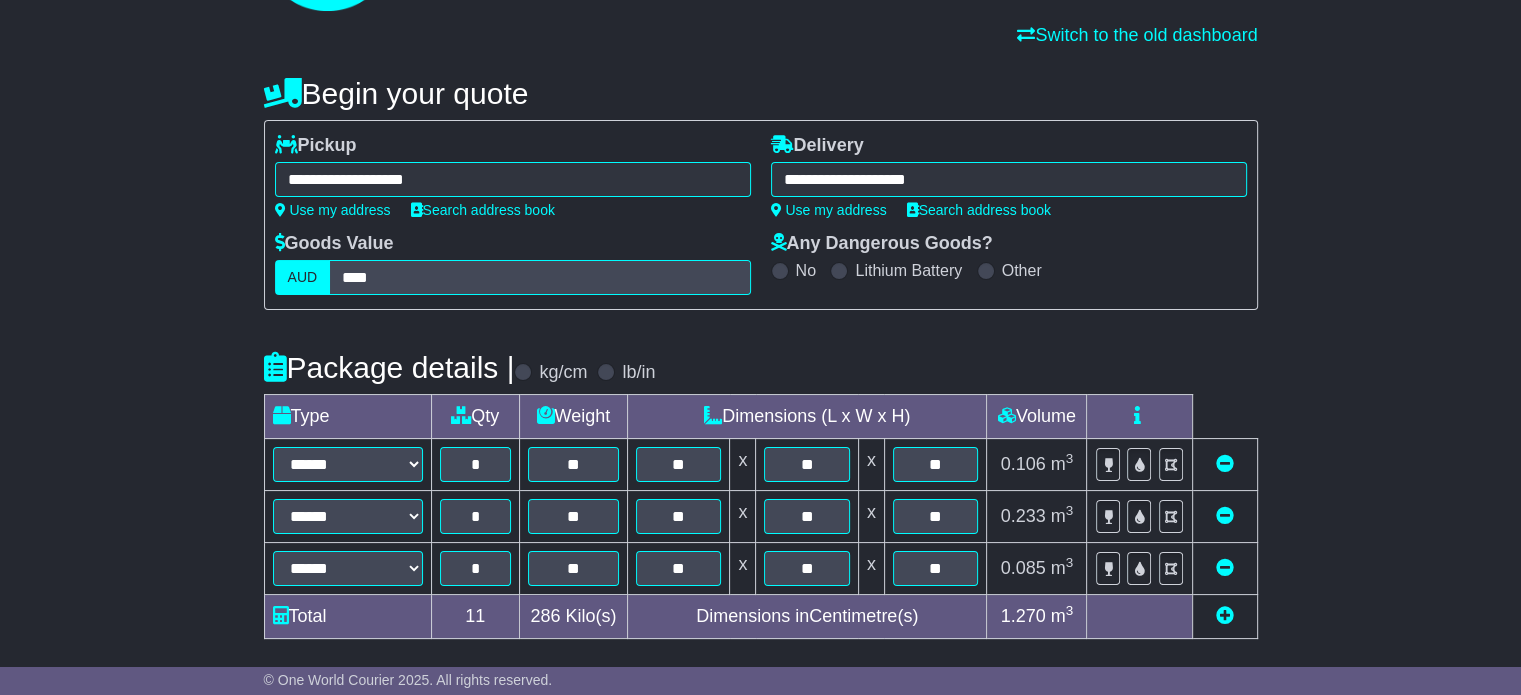 scroll, scrollTop: 146, scrollLeft: 0, axis: vertical 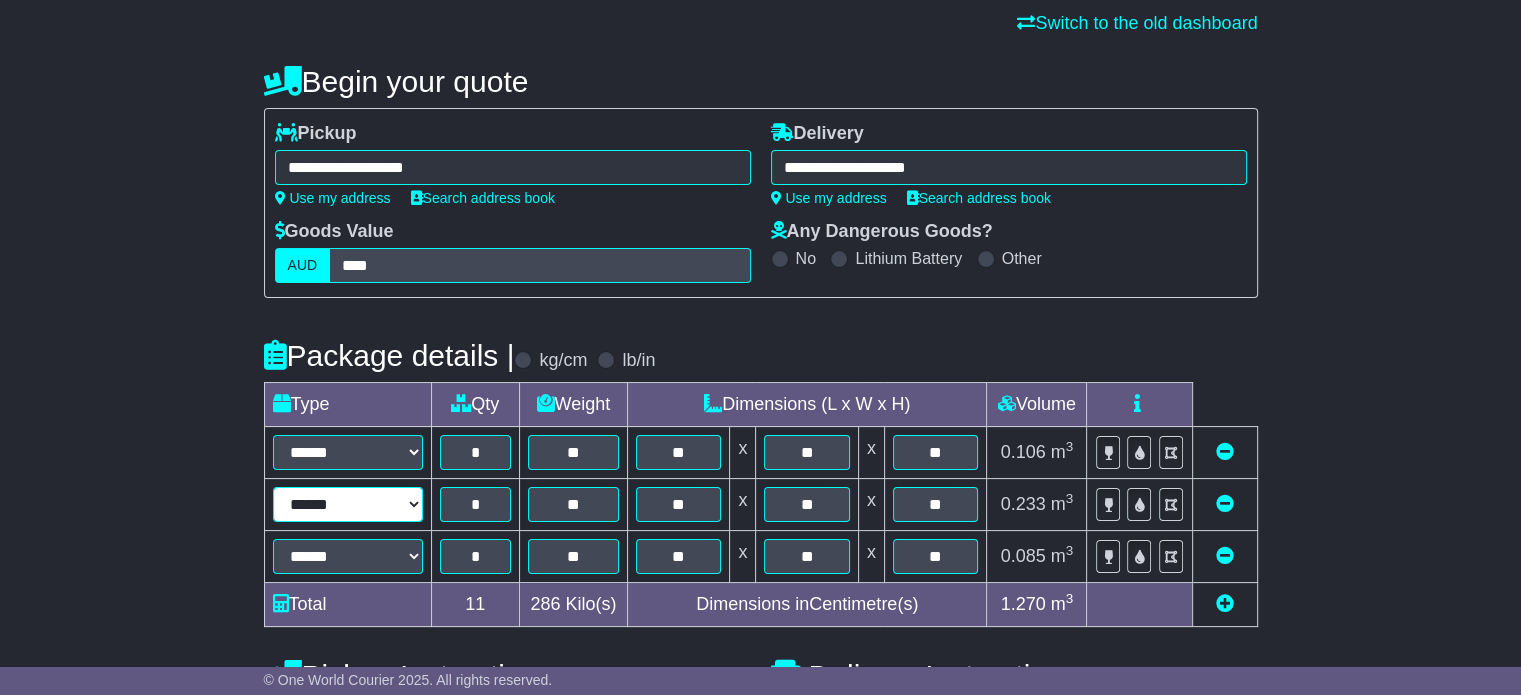 click on "****** ****** *** ******** ***** **** **** ****** *** *******" at bounding box center (348, 504) 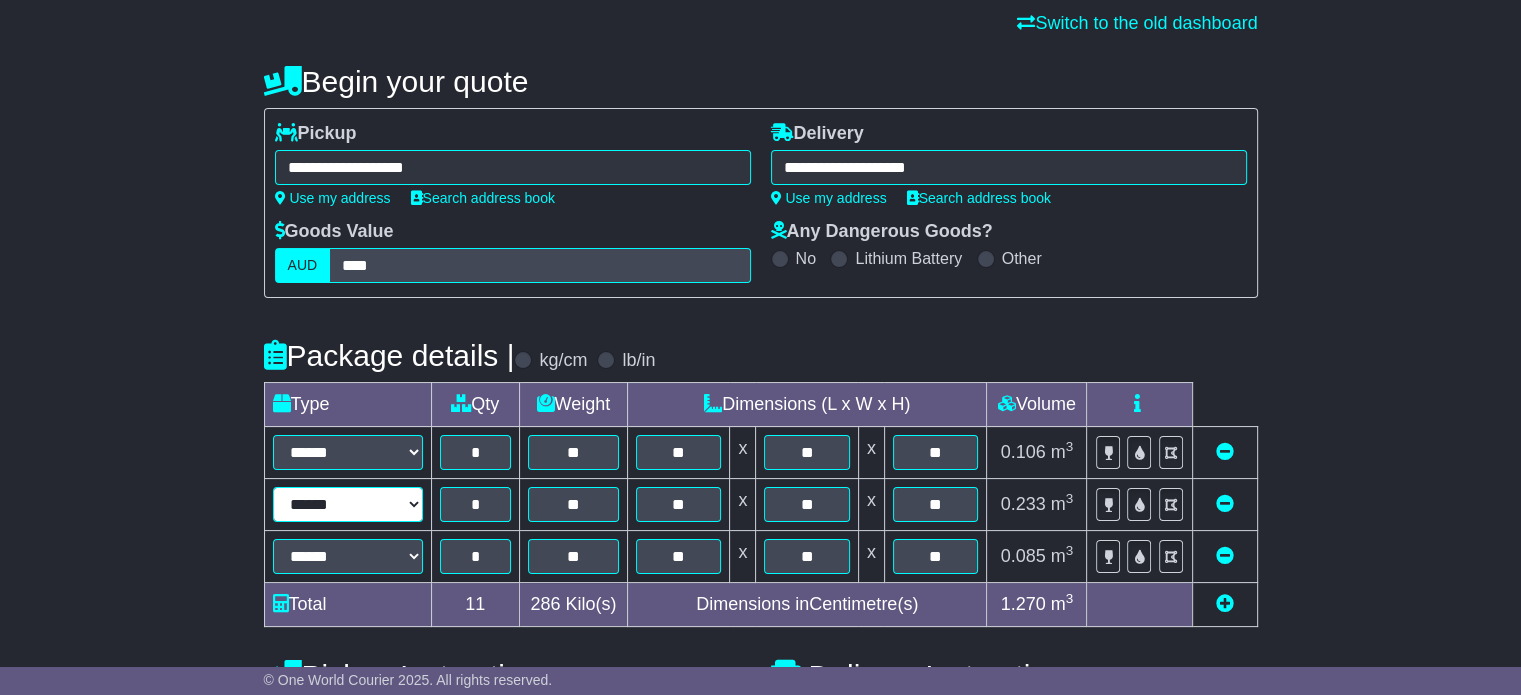 select on "***" 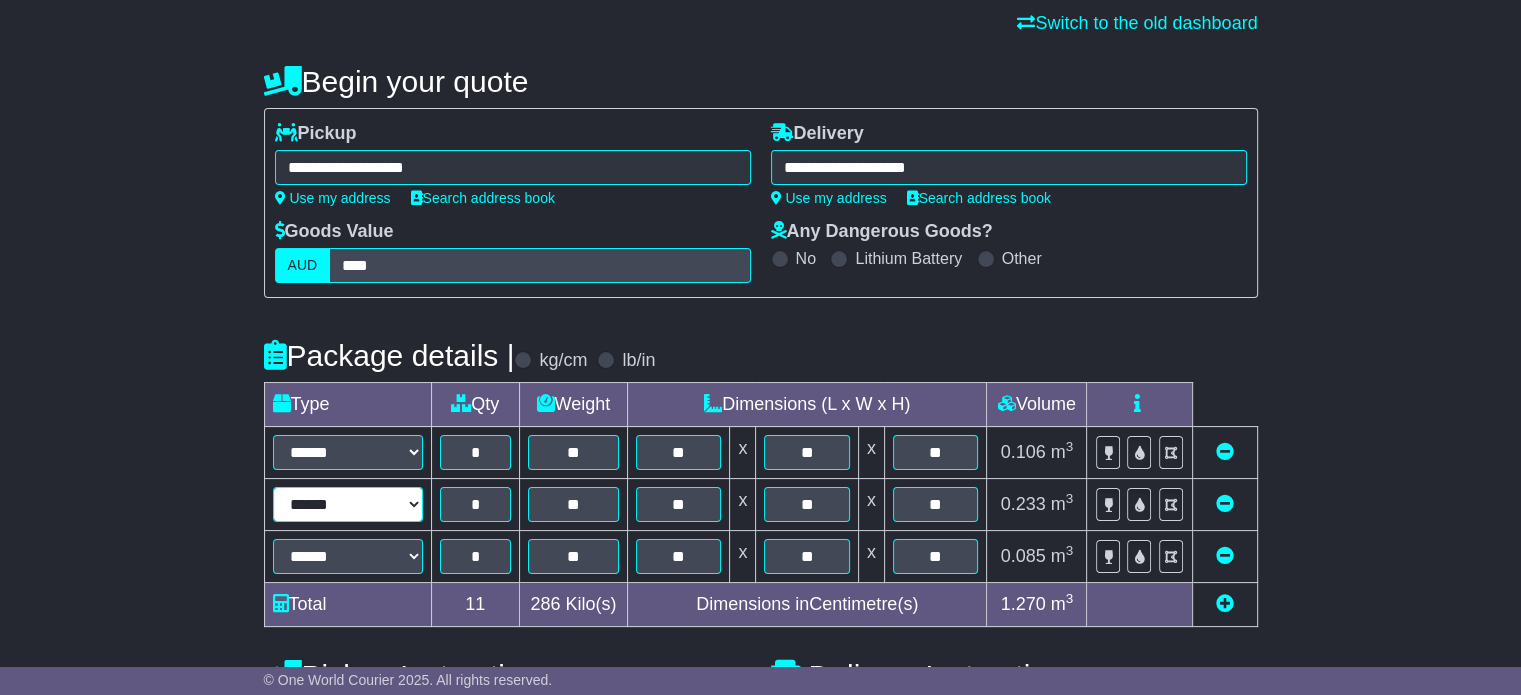 click on "****** ****** *** ******** ***** **** **** ****** *** *******" at bounding box center (348, 504) 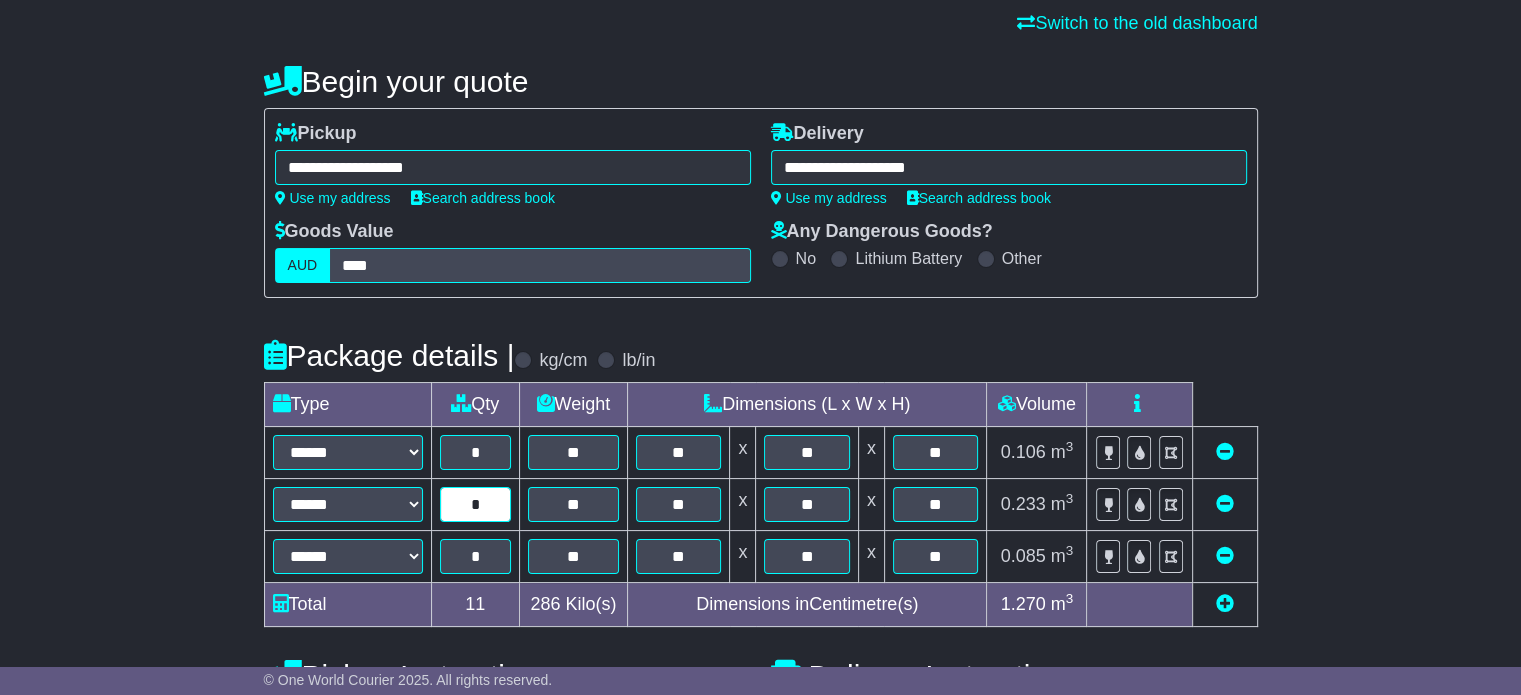 click on "*" at bounding box center (475, 504) 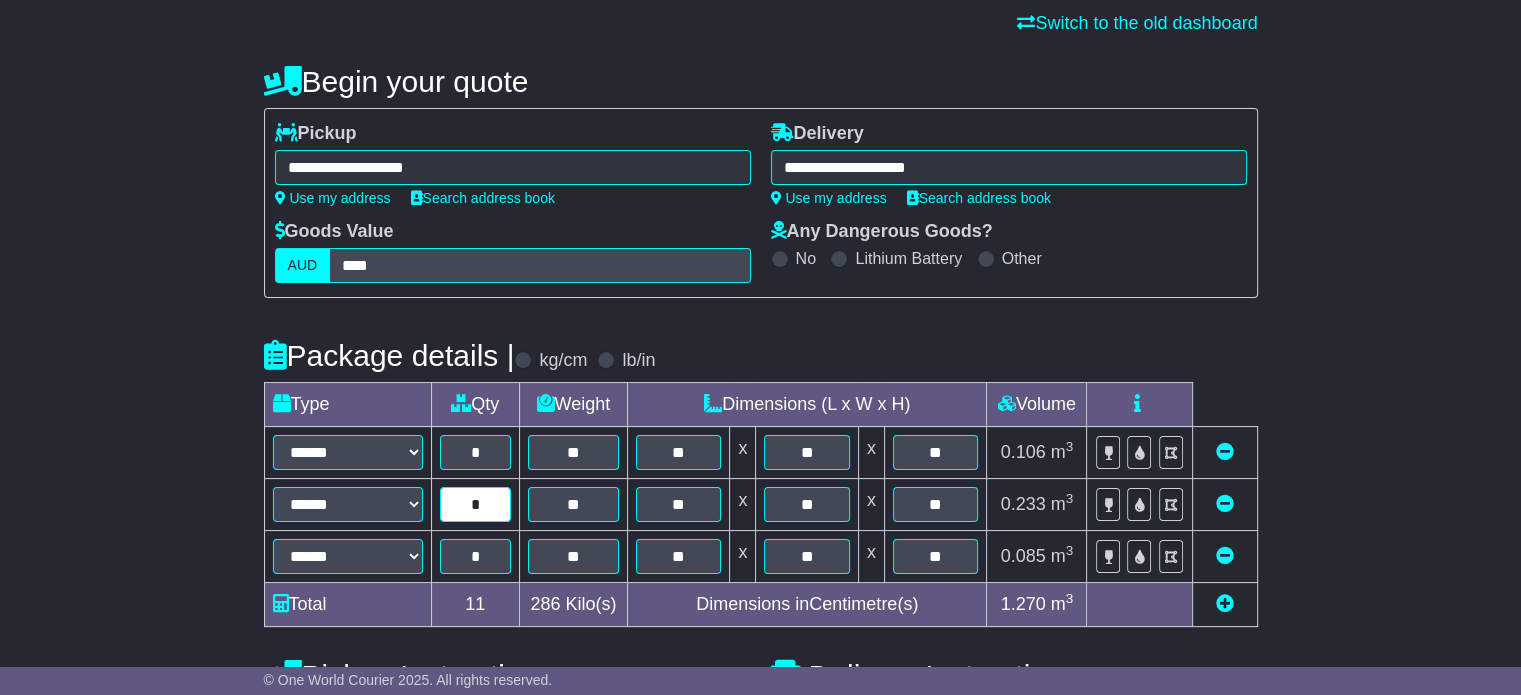 type on "*" 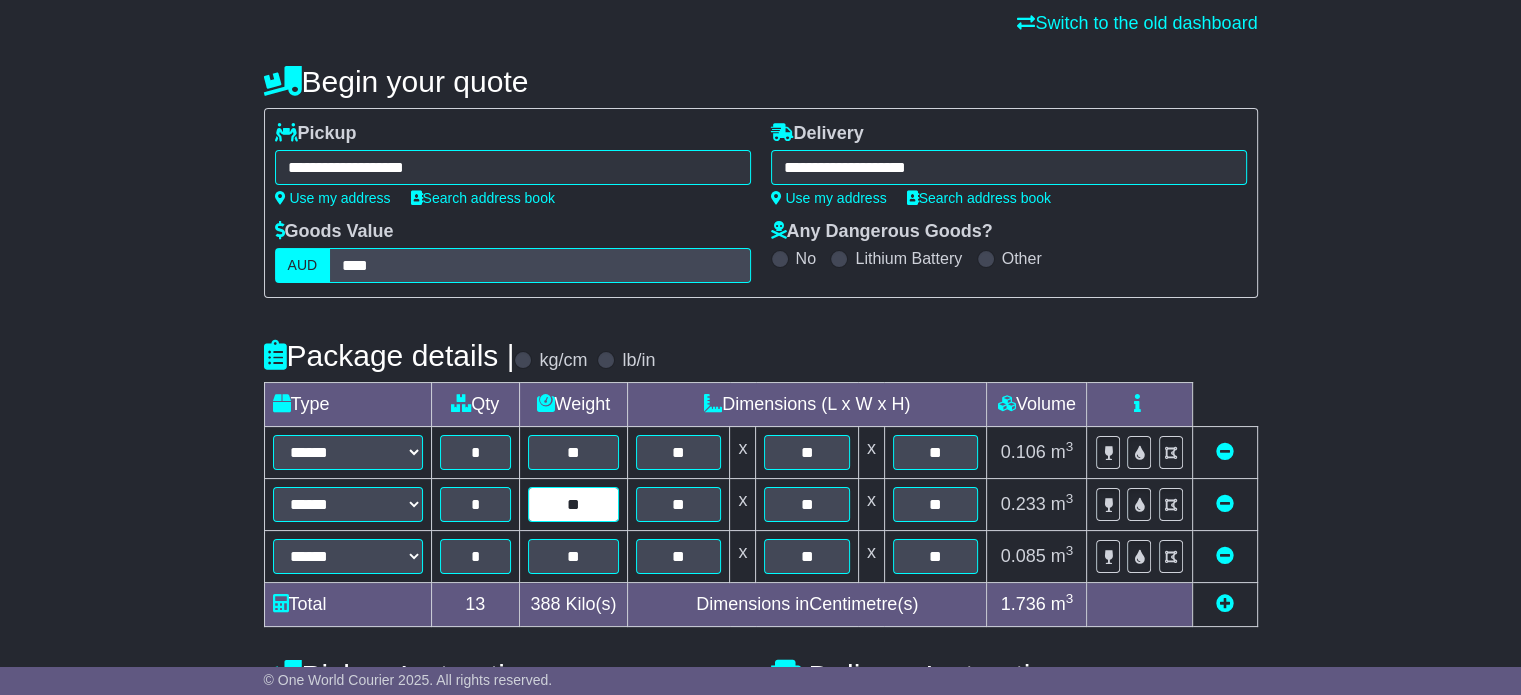 type on "**" 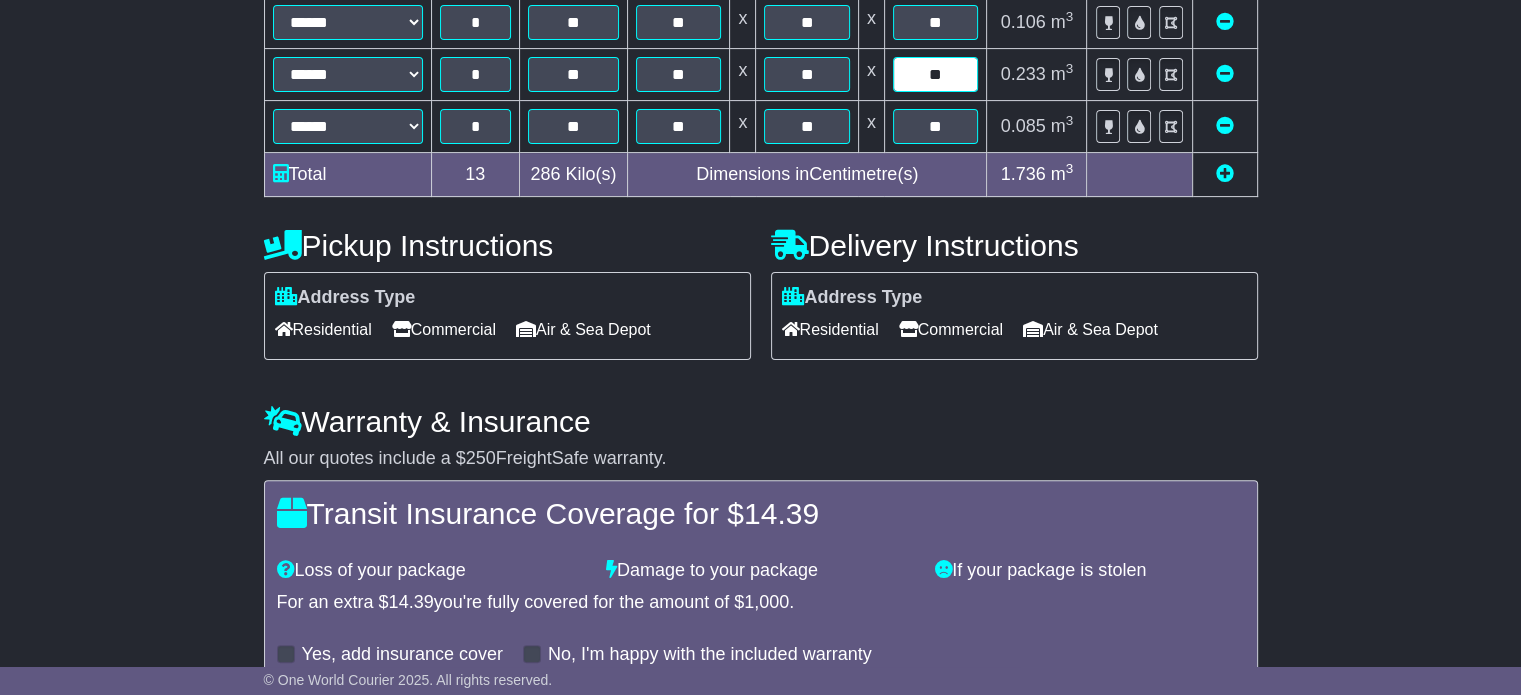 scroll, scrollTop: 683, scrollLeft: 0, axis: vertical 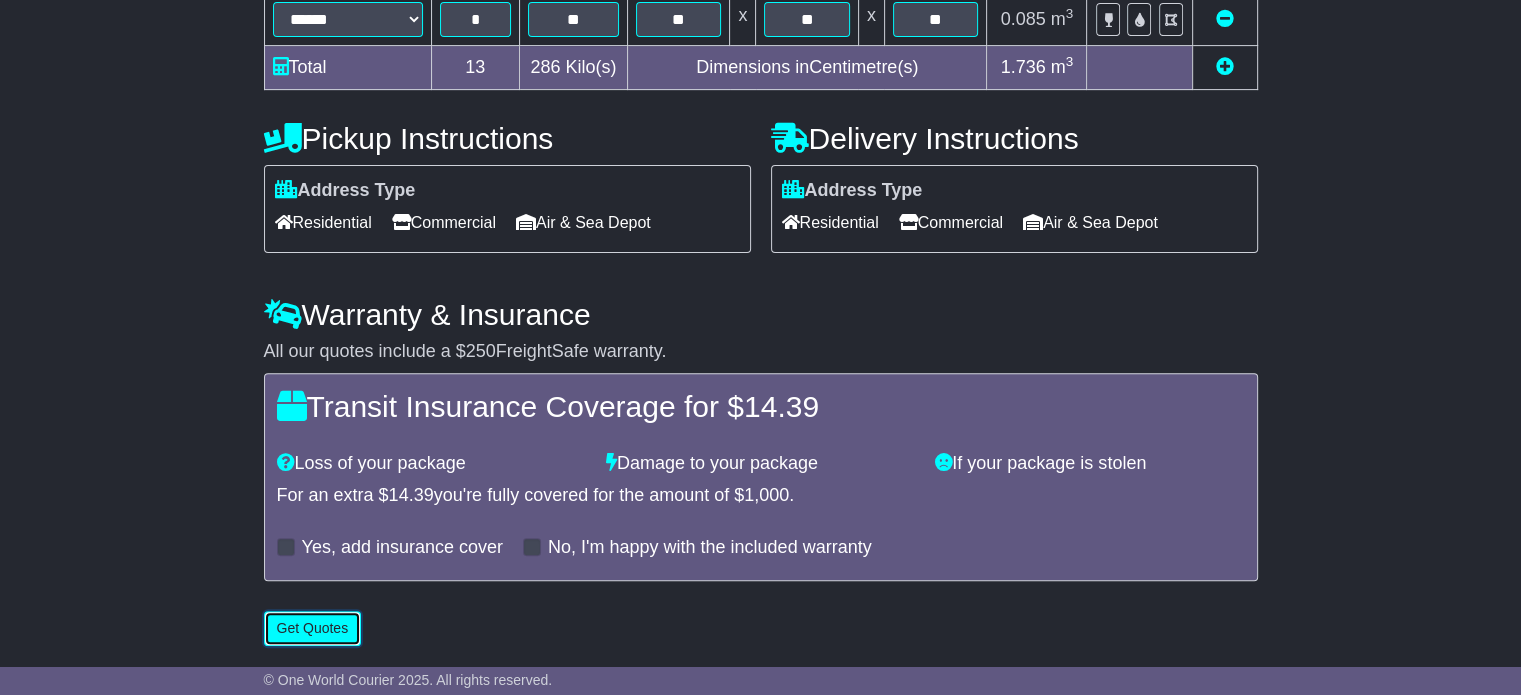 click on "Get Quotes" at bounding box center (313, 628) 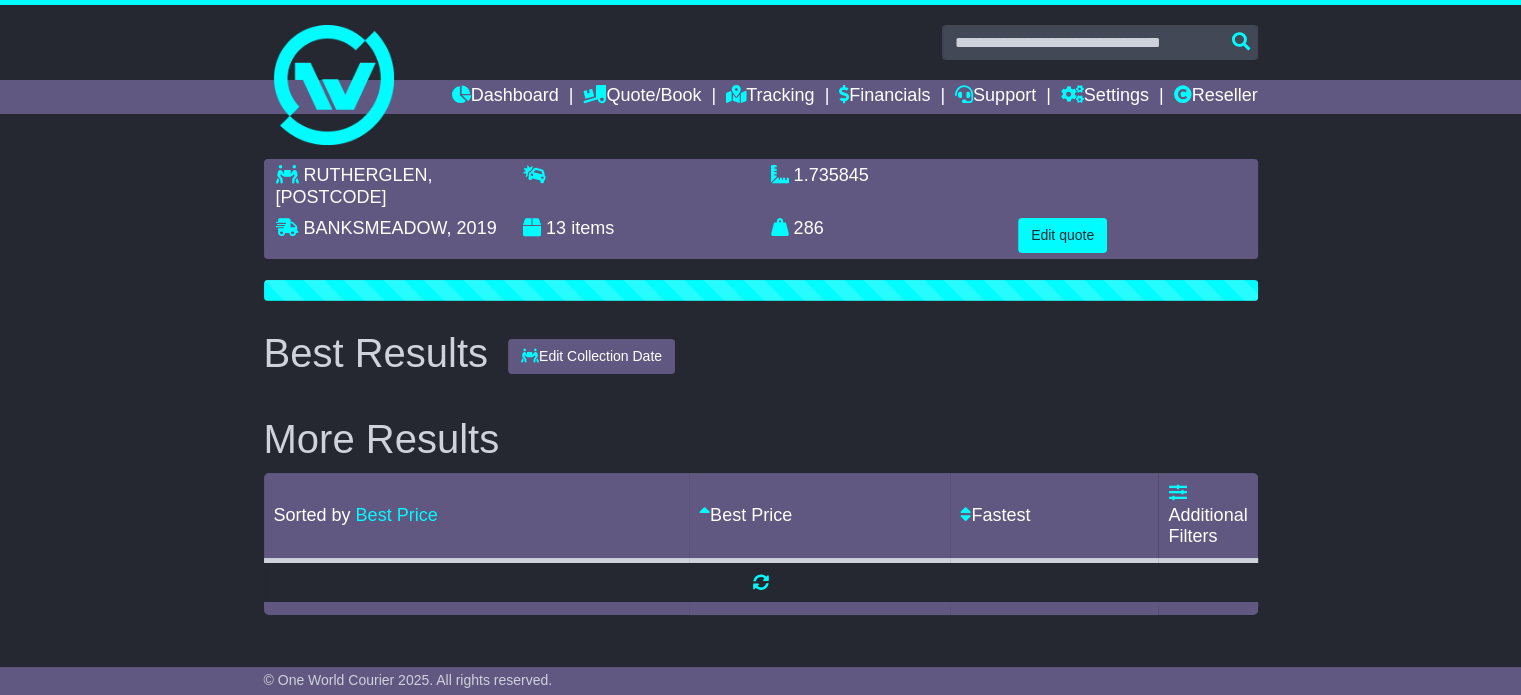 scroll, scrollTop: 0, scrollLeft: 0, axis: both 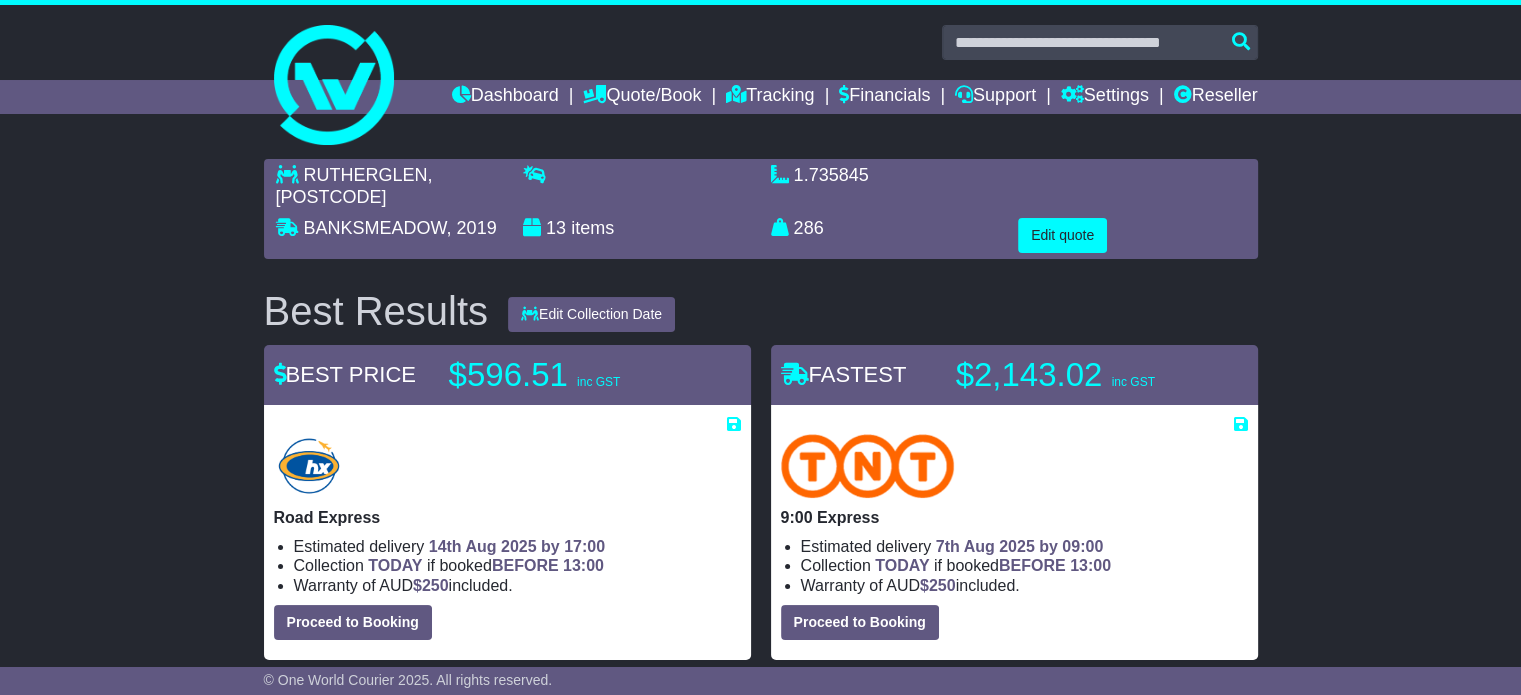 click on "RUTHERGLEN , [POSTCODE]
BANKSMEADOW , [POSTCODE]
13   items
1.735845
m 3
in 3
286  kg(s)  lb(s)" at bounding box center [760, 912] 